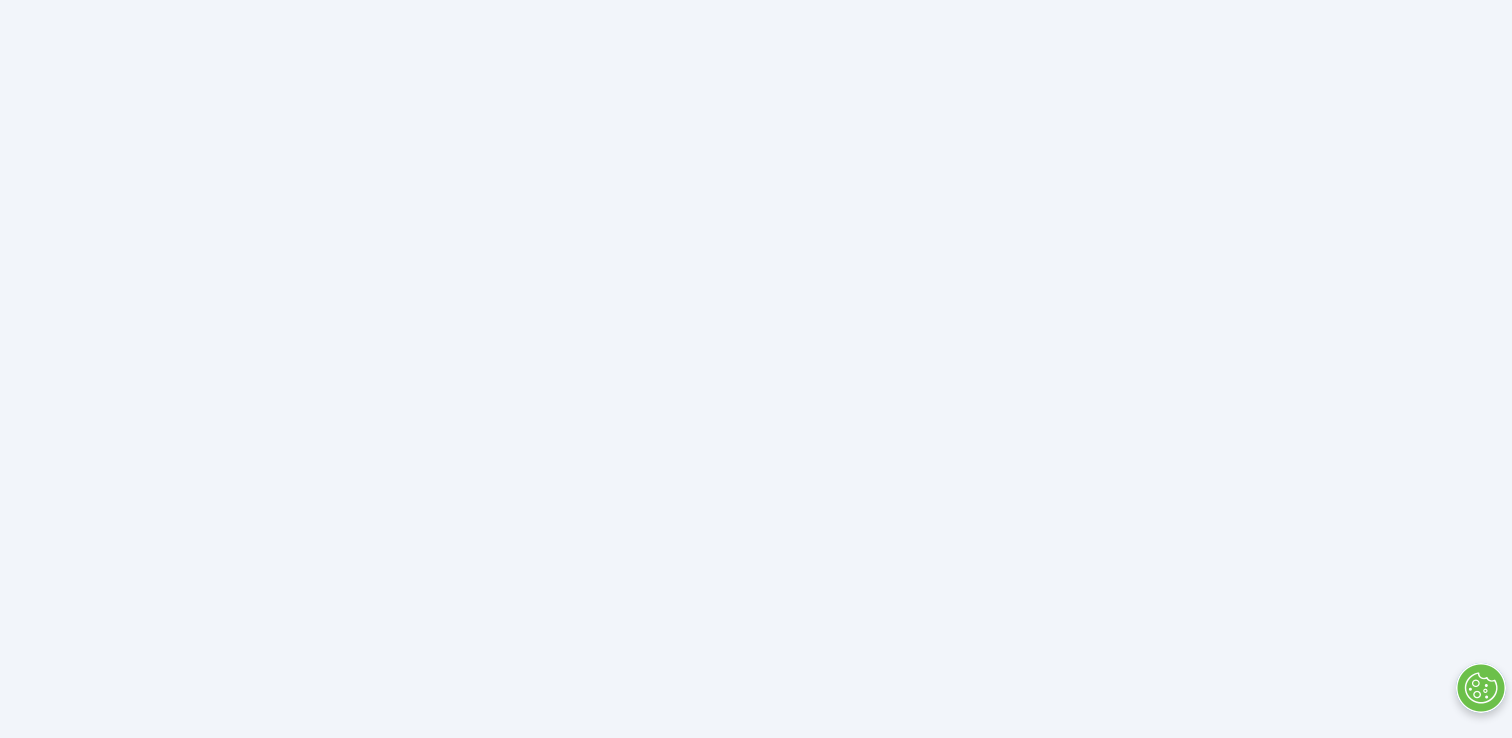 scroll, scrollTop: 0, scrollLeft: 0, axis: both 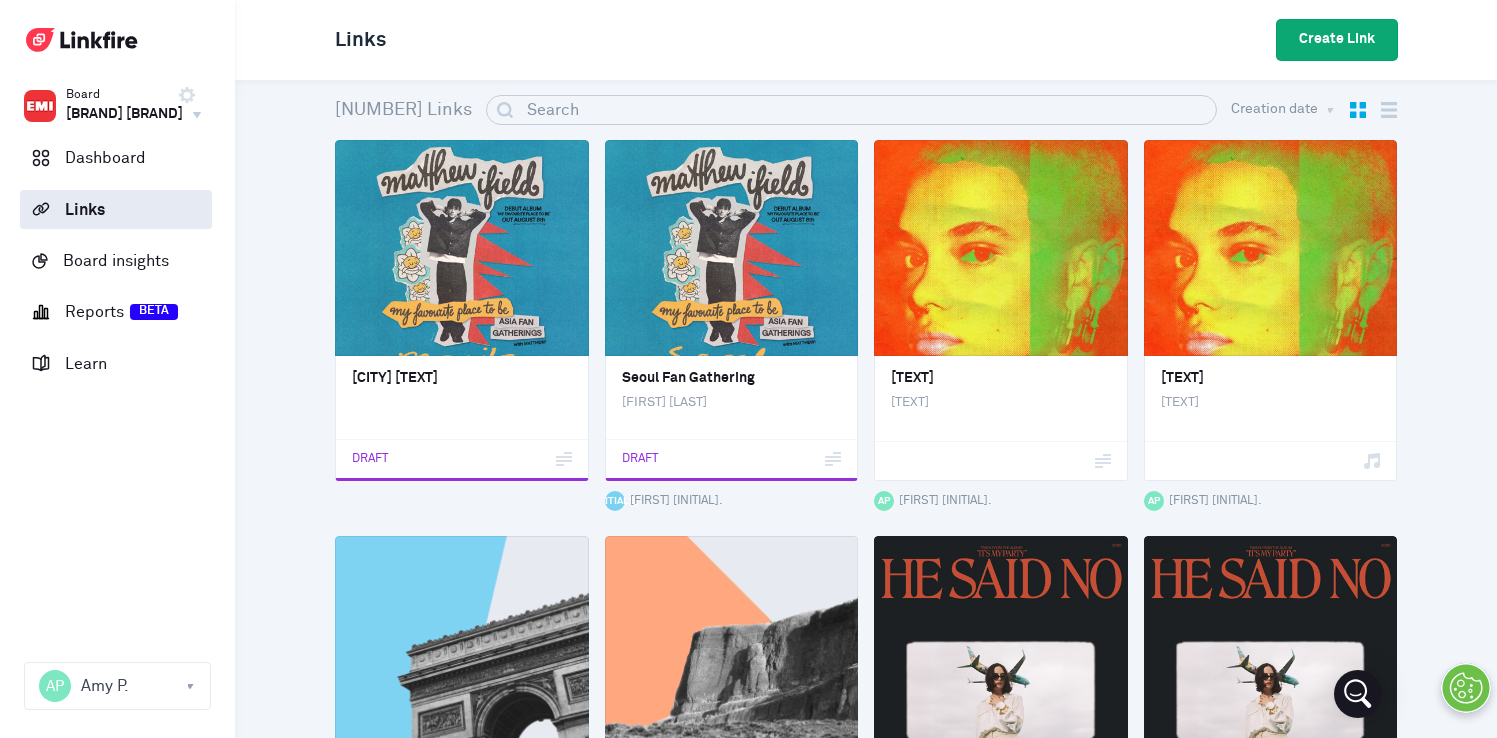 click on "Create Link" at bounding box center (1337, 40) 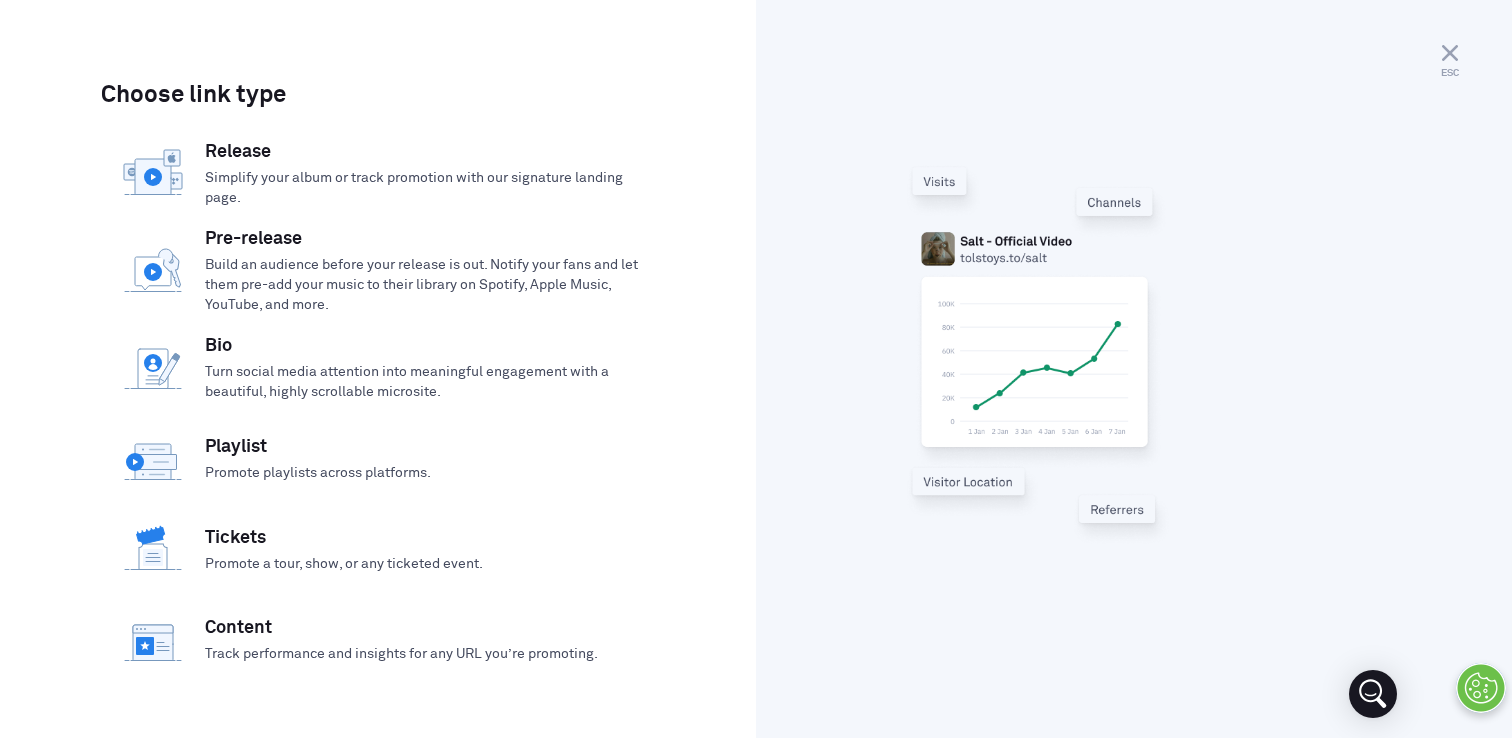 click on "Track performance and insights for any URL you’re promoting." at bounding box center [401, 654] 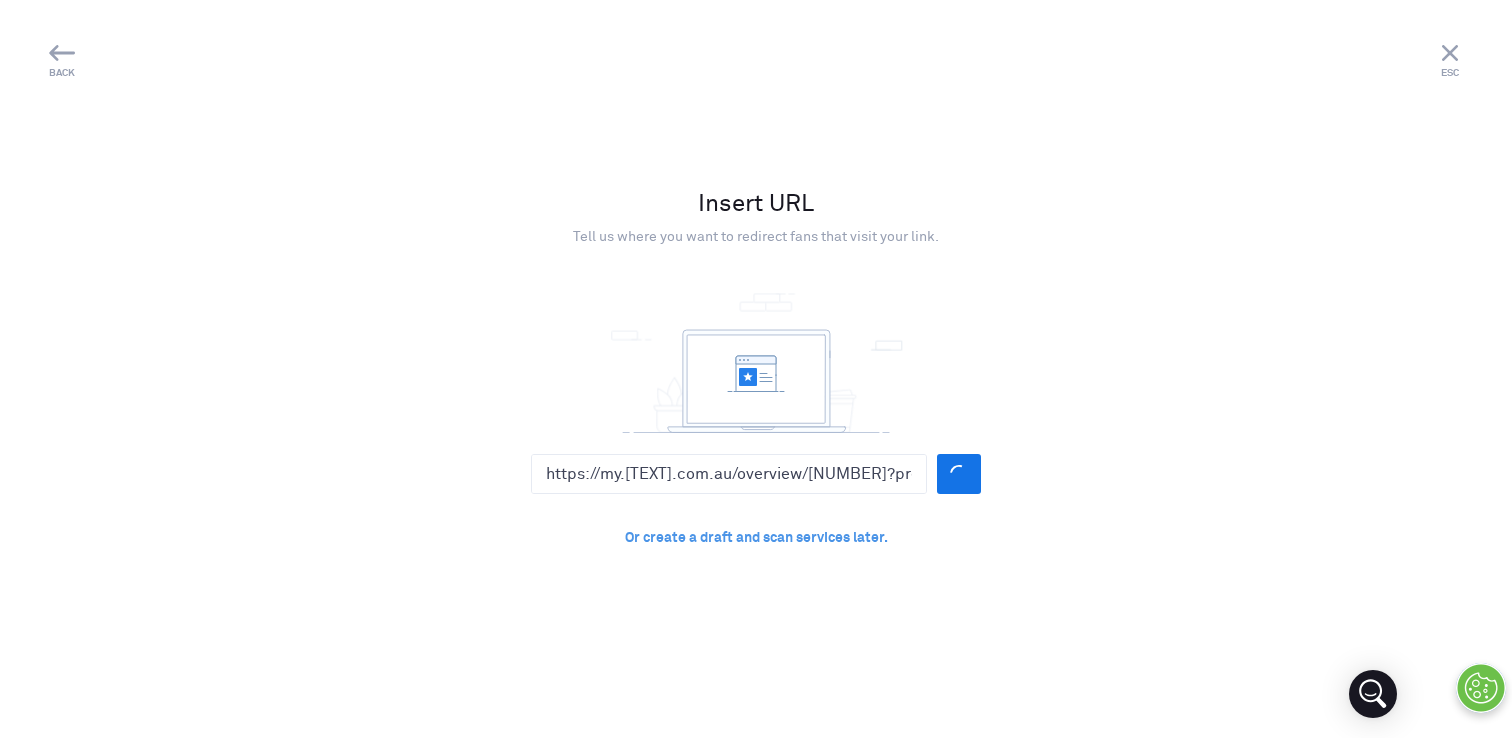 click on "Shape
BACK
Link type
ESC
Insert URL
Tell us where you want to redirect fans that visit your link.
https://my.[TEXT].com.au/overview/[NUMBER]?premove+Y&promo=[TEXT]
Or create a draft and scan services later." at bounding box center [756, 369] 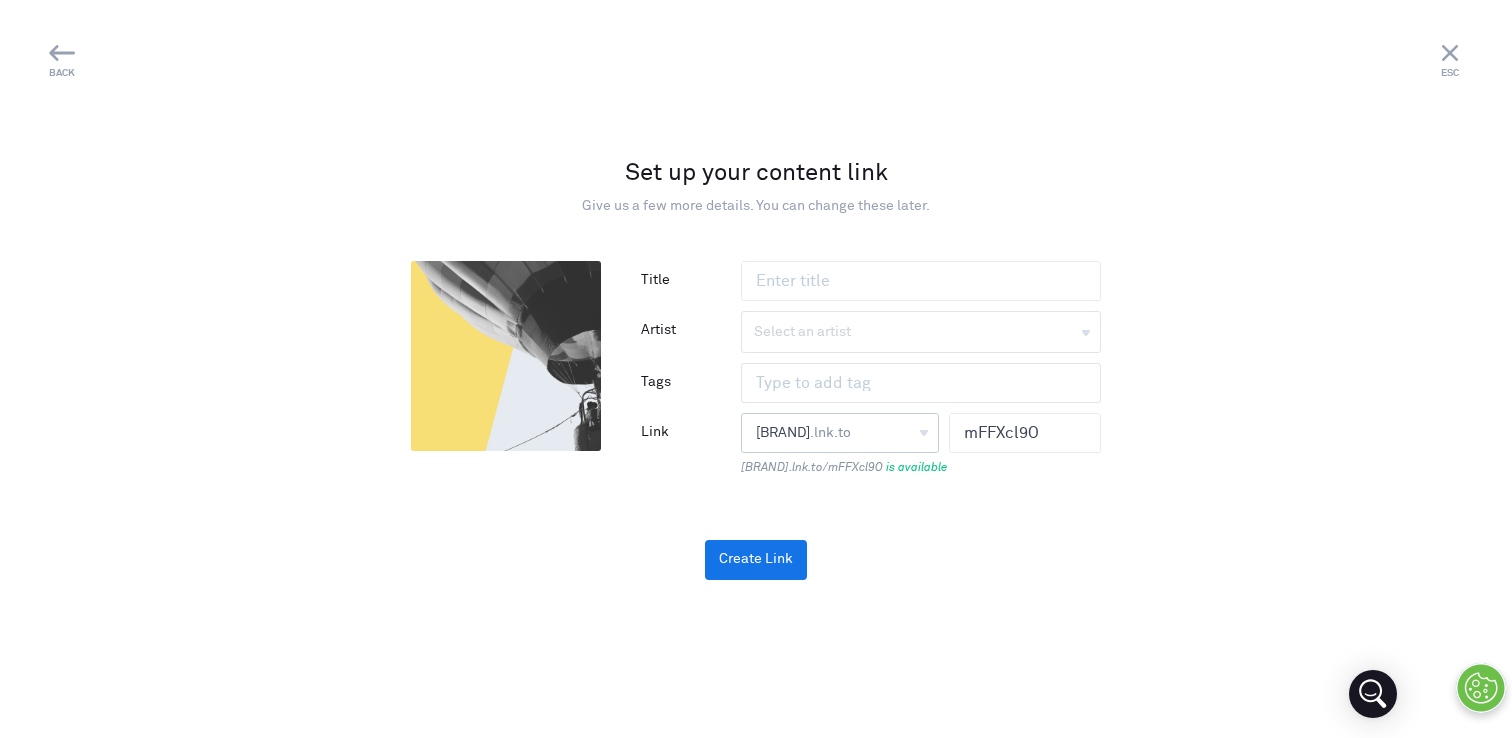 click on "[BRAND]
.lnk.to
[BRAND]" at bounding box center (840, 433) 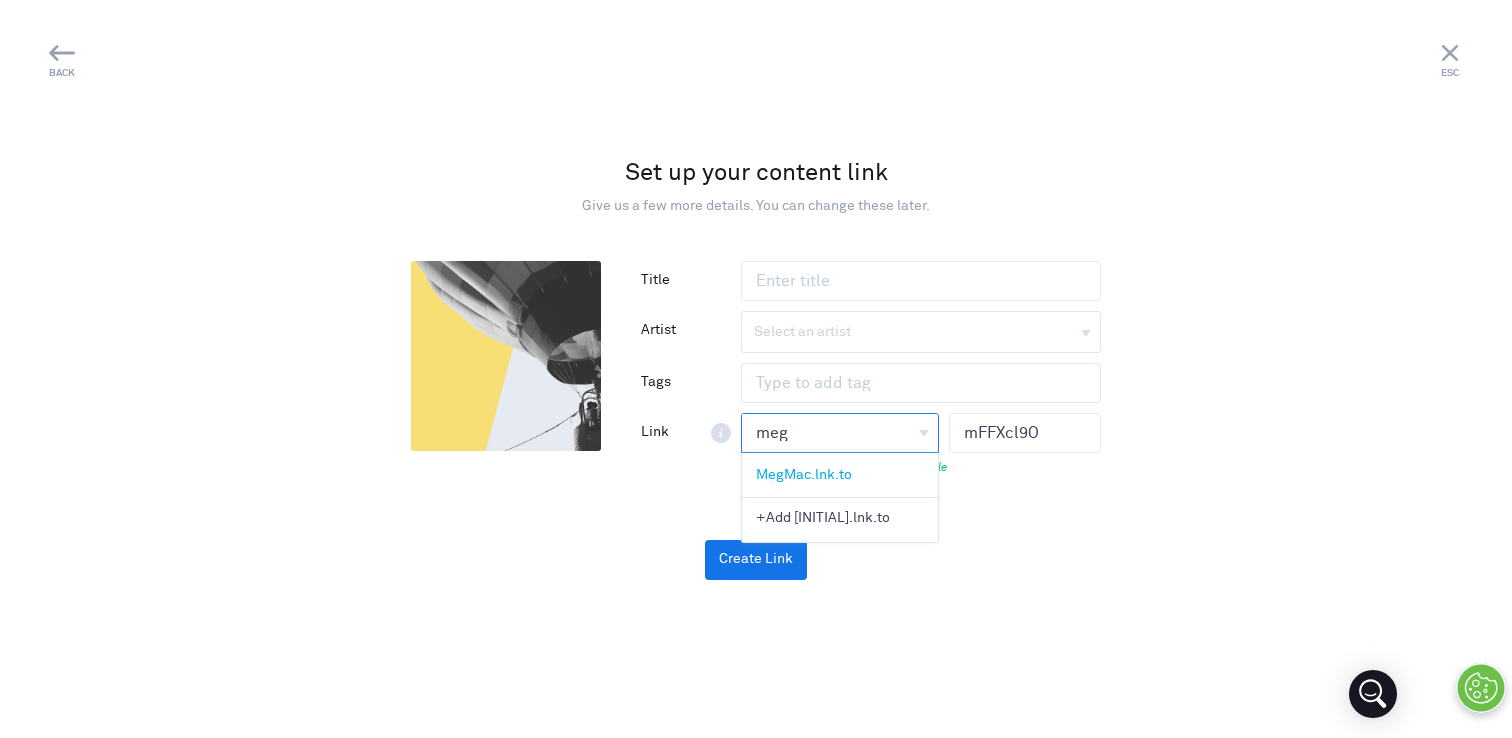 click on ".lnk.to" at bounding box center [831, 475] 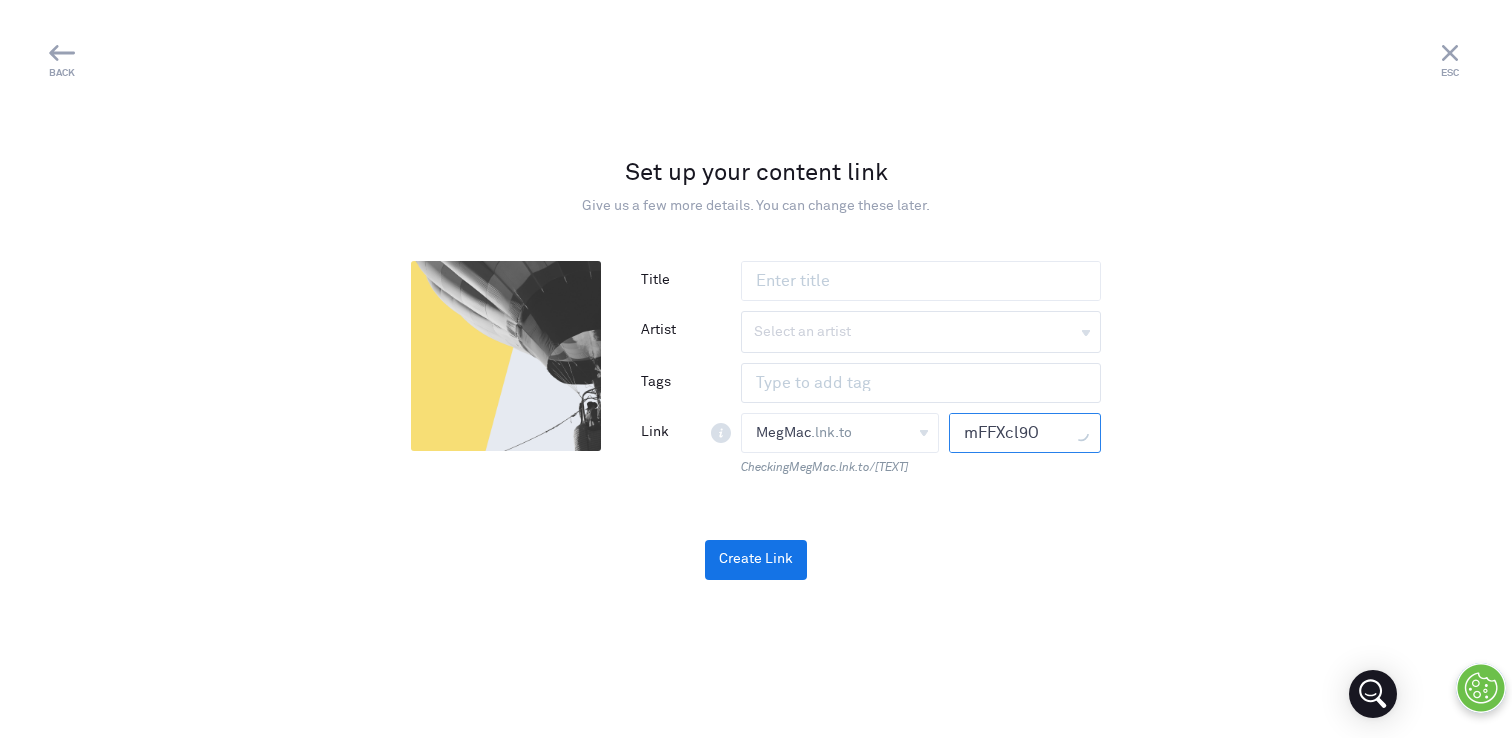 click on "mFFXcl9O" at bounding box center [1011, 433] 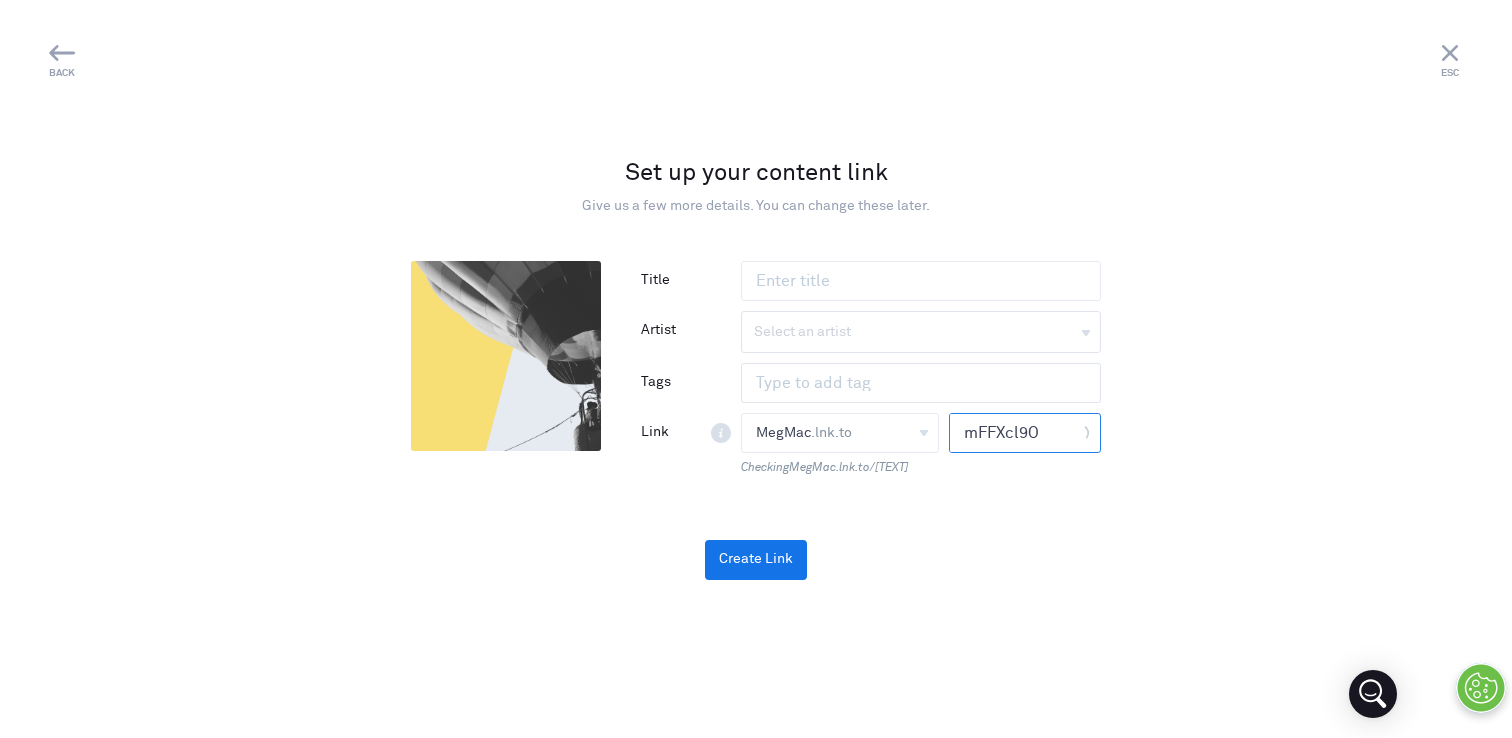 click on "mFFXcl9O" at bounding box center (1011, 433) 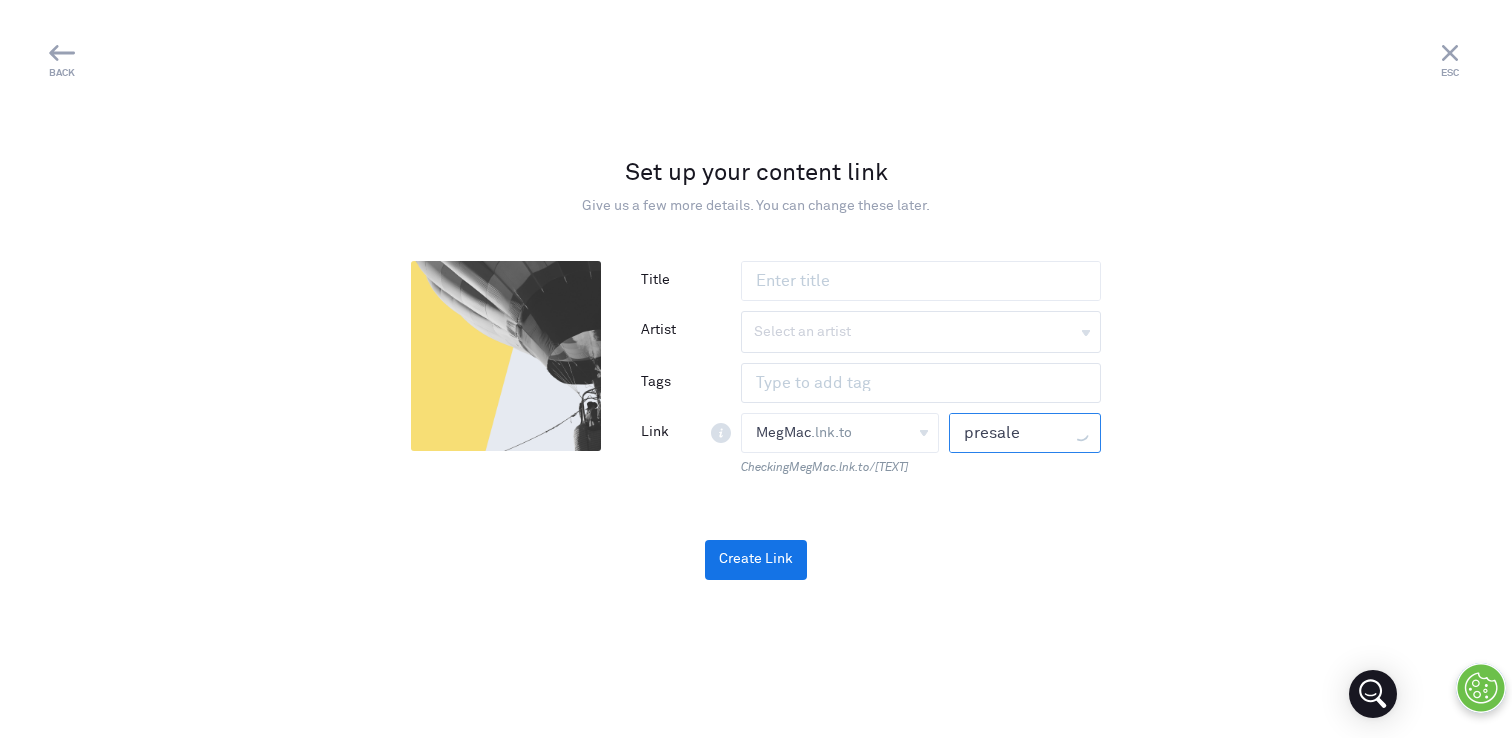 type on "presale" 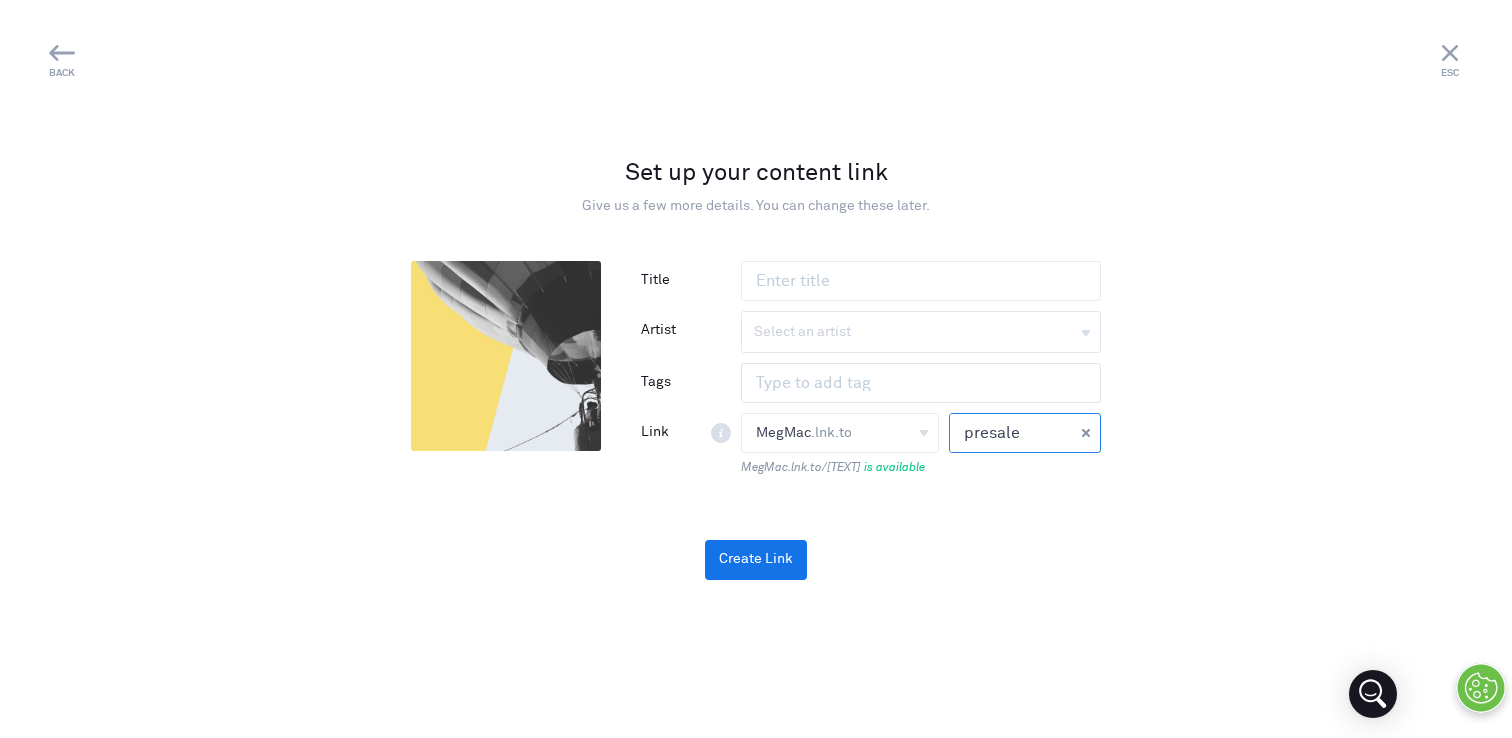 click on "Select an artist" at bounding box center (802, 332) 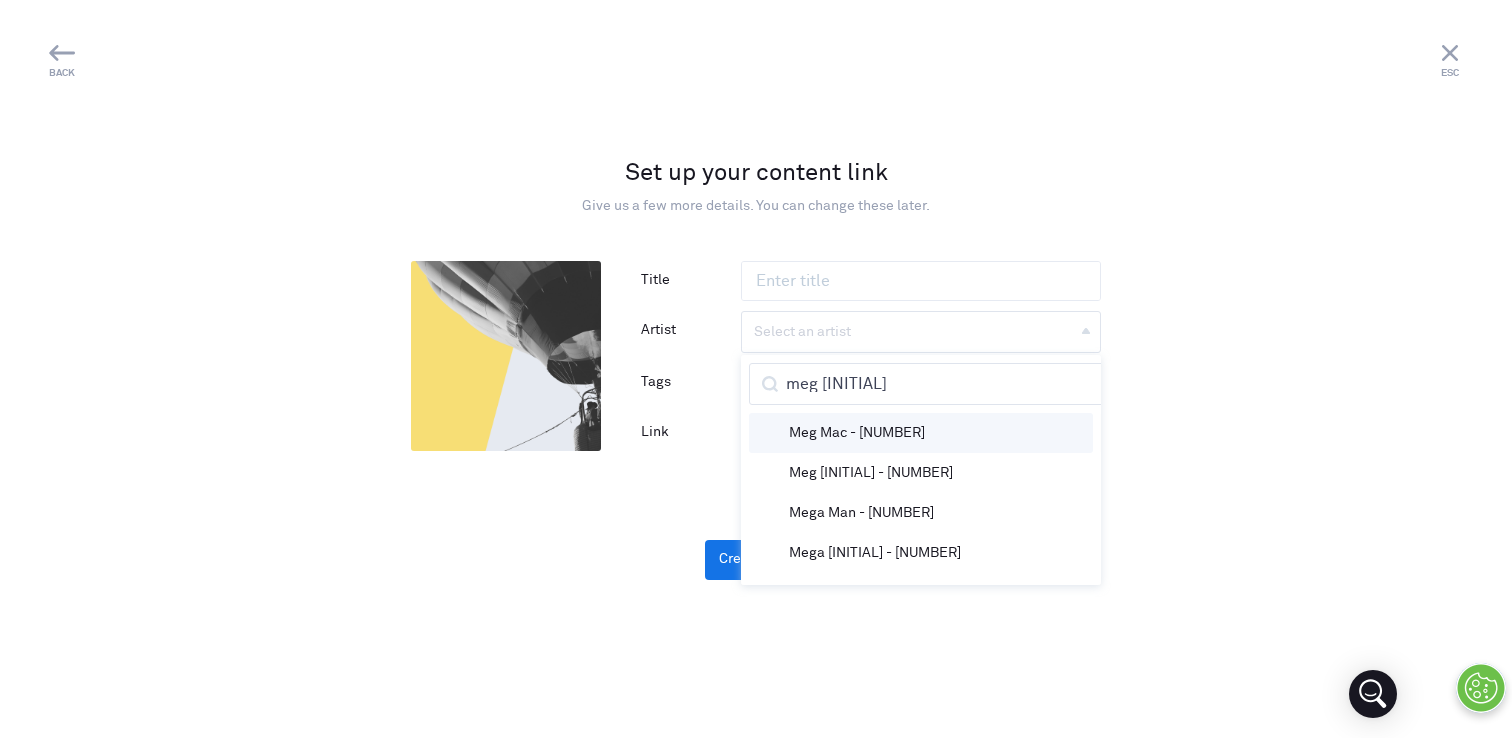 type on "meg [INITIAL]" 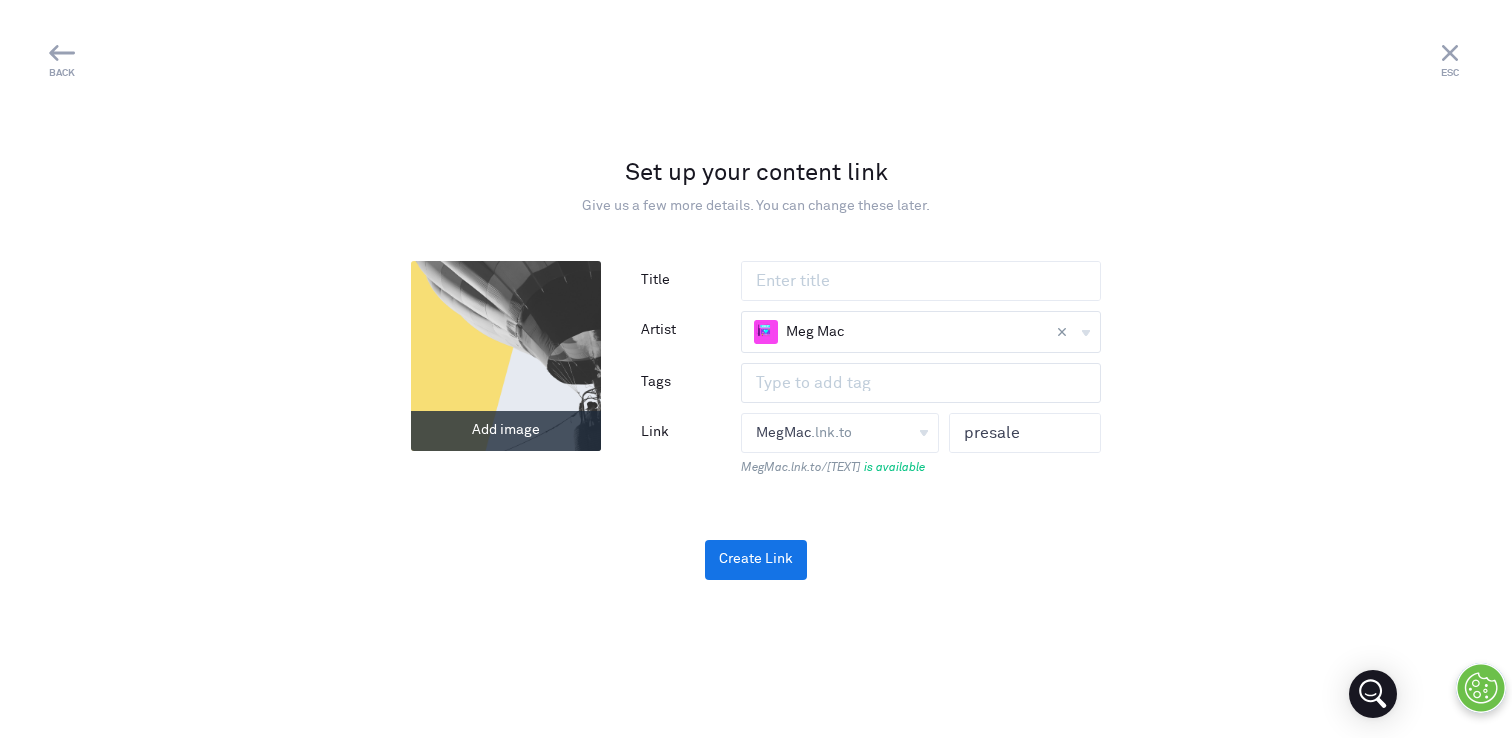 click at bounding box center (506, 356) 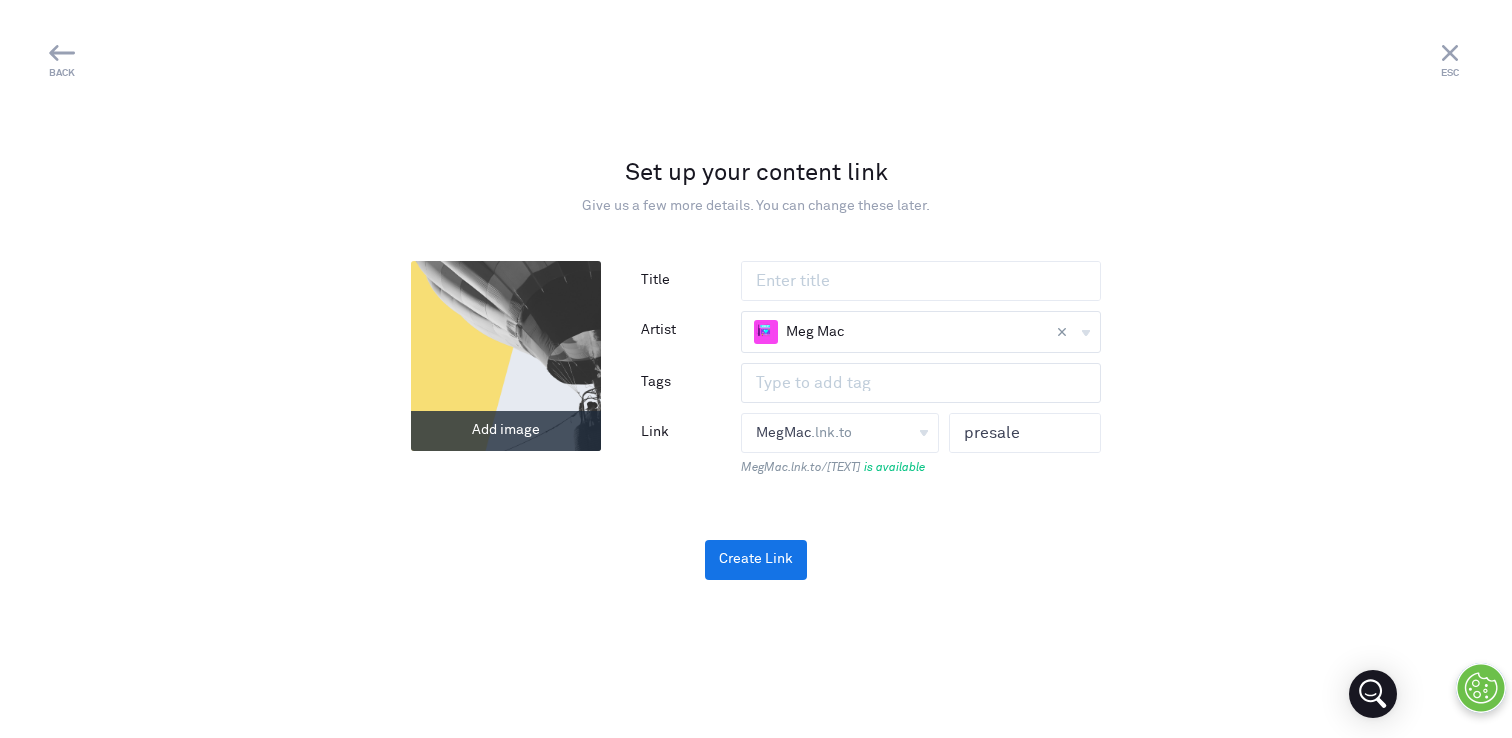 type on "C:\fakepath\[TEXT].jpg" 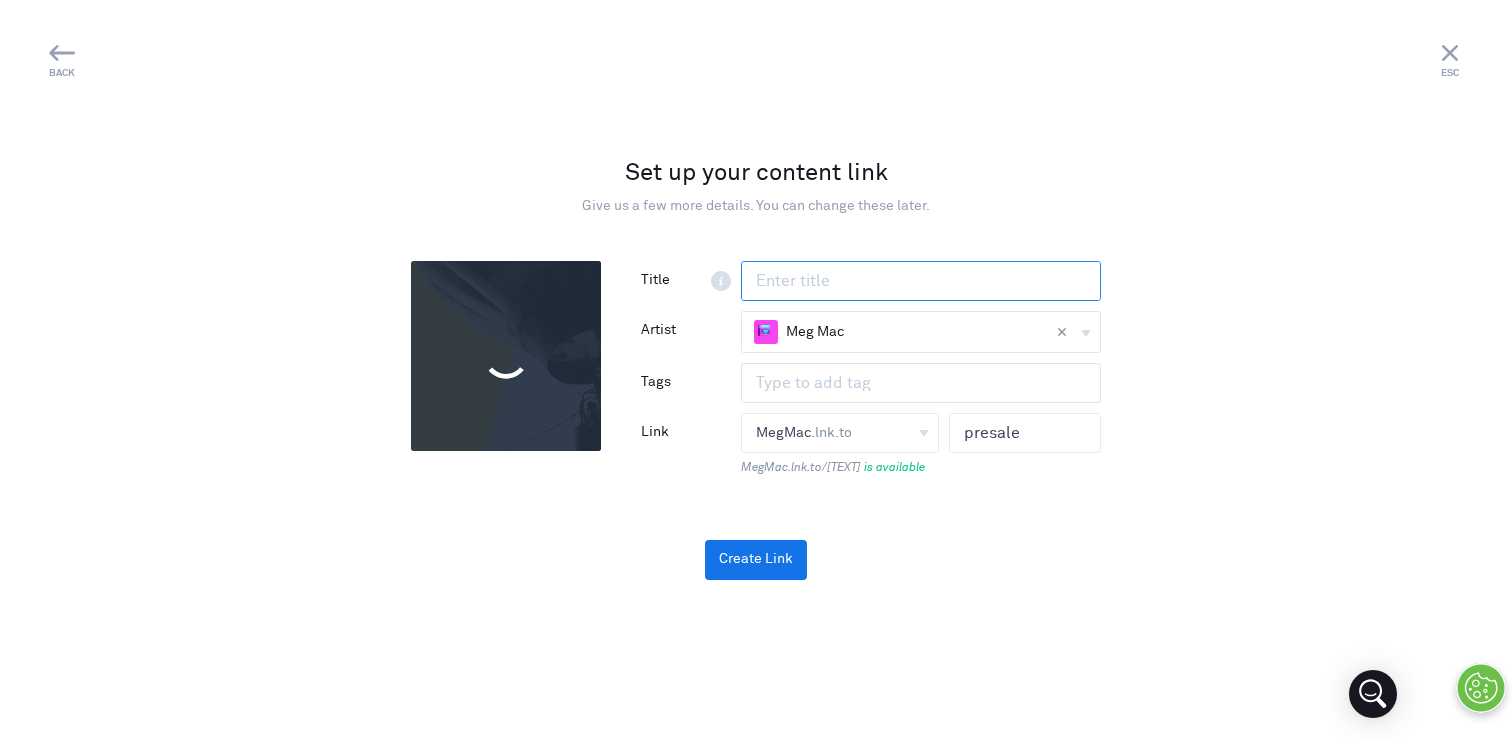 click at bounding box center (921, 281) 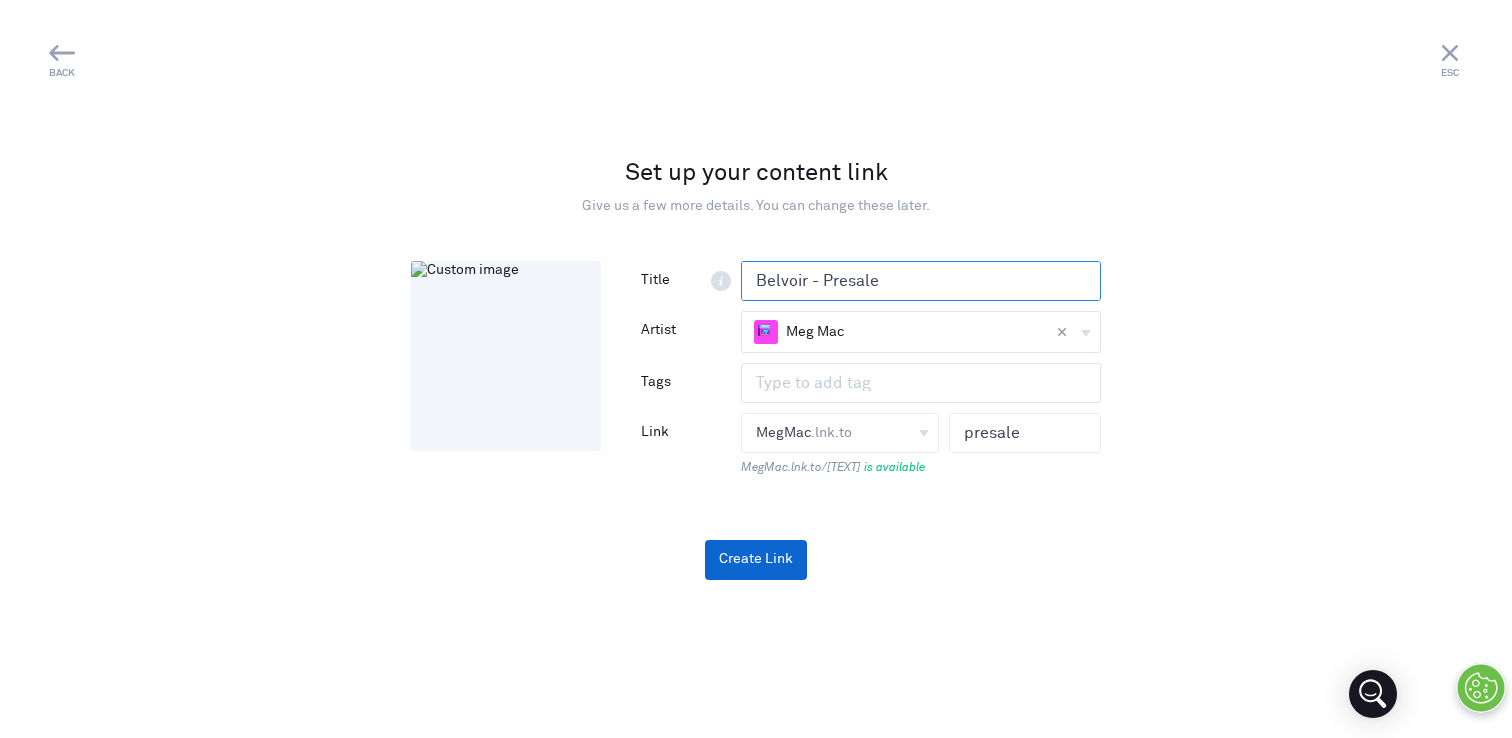 type on "Belvoir - Presale" 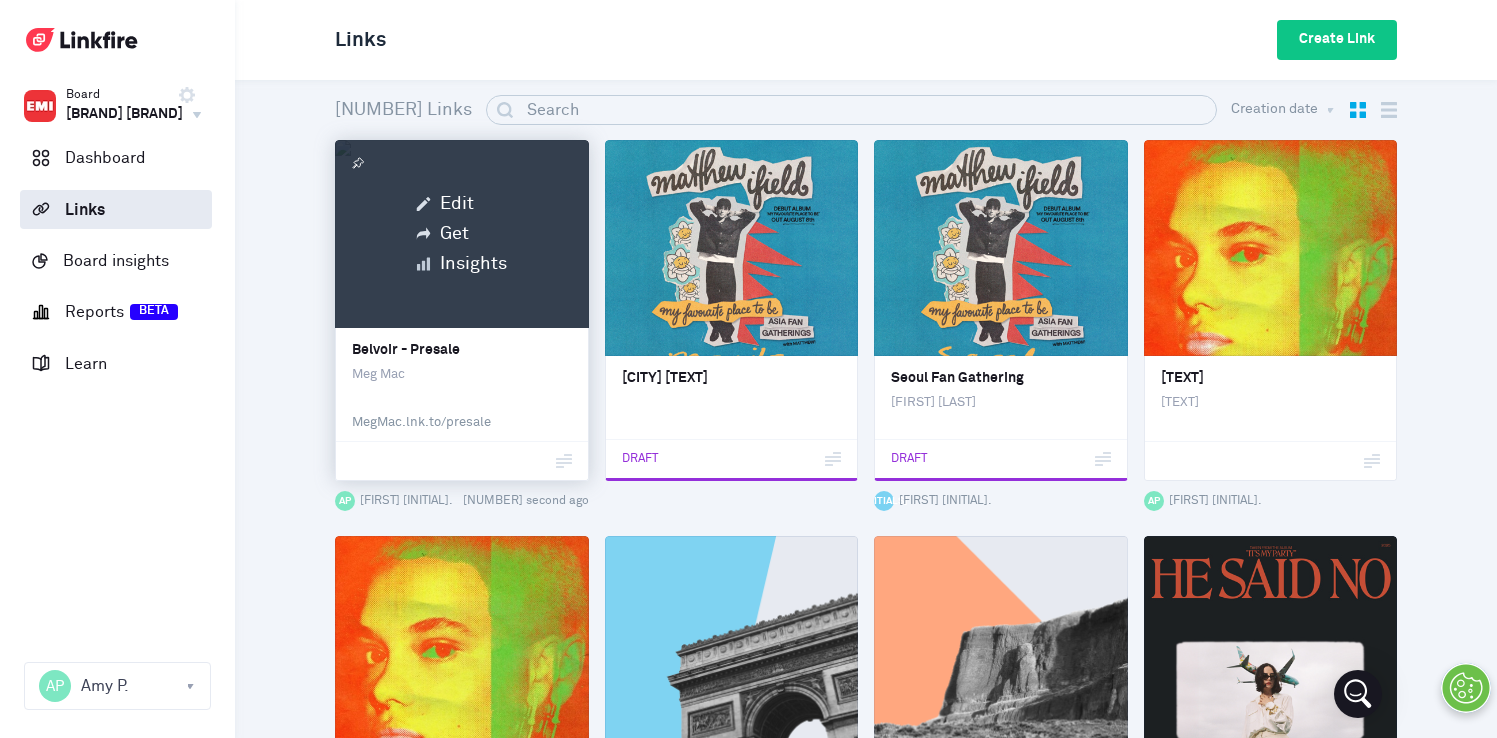 click on "MegMac.lnk.to / [TEXT]" at bounding box center (421, 423) 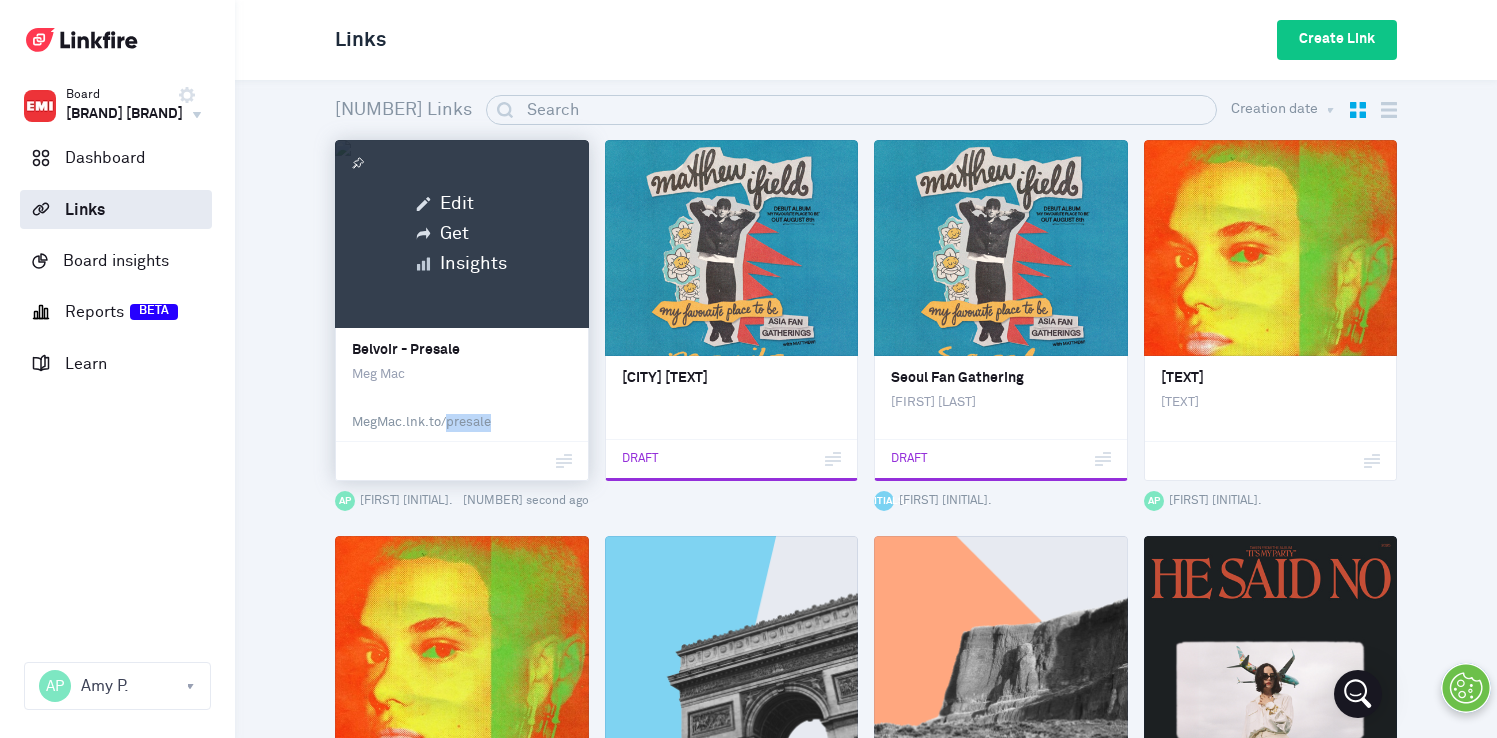 click on "MegMac.lnk.to / [TEXT]" at bounding box center [421, 423] 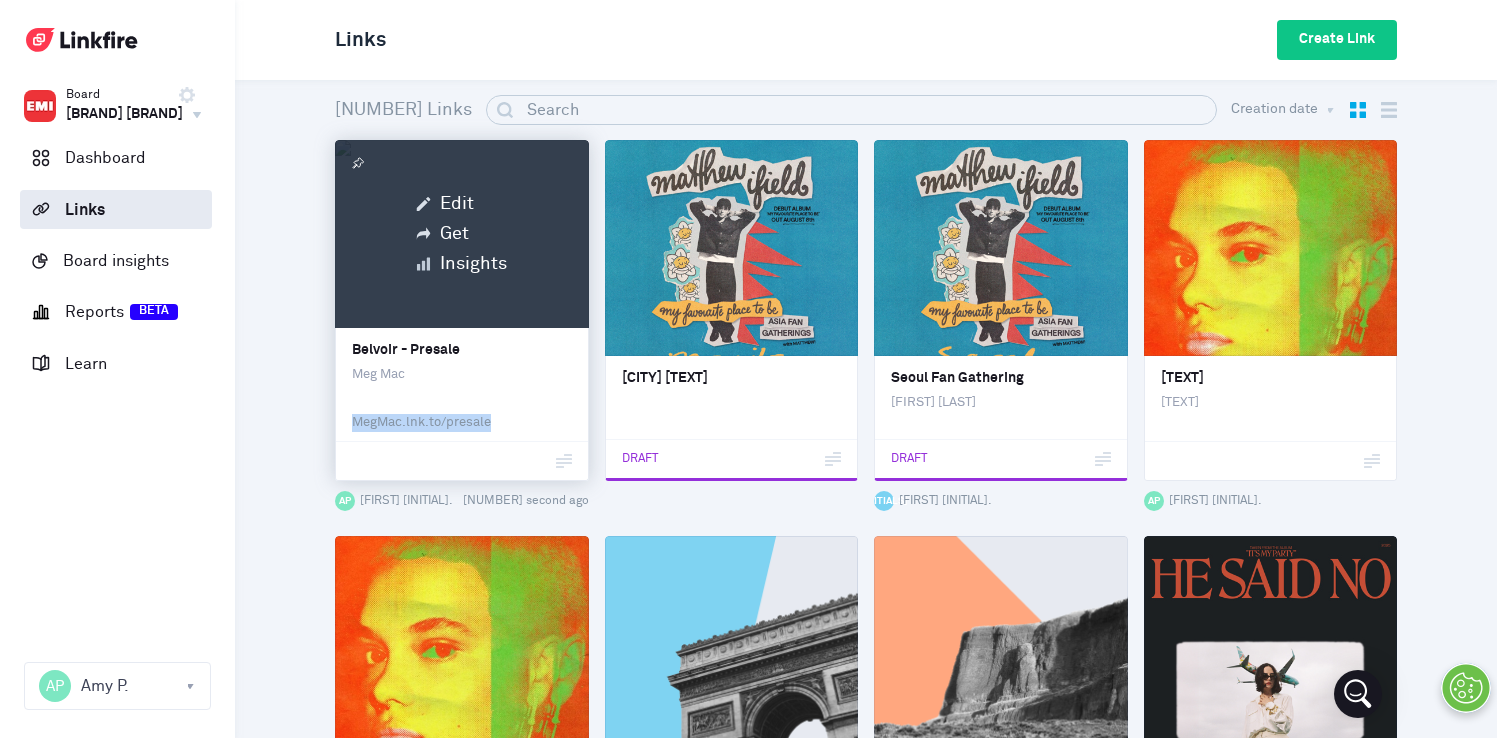 click on "MegMac.lnk.to / [TEXT]" at bounding box center [421, 423] 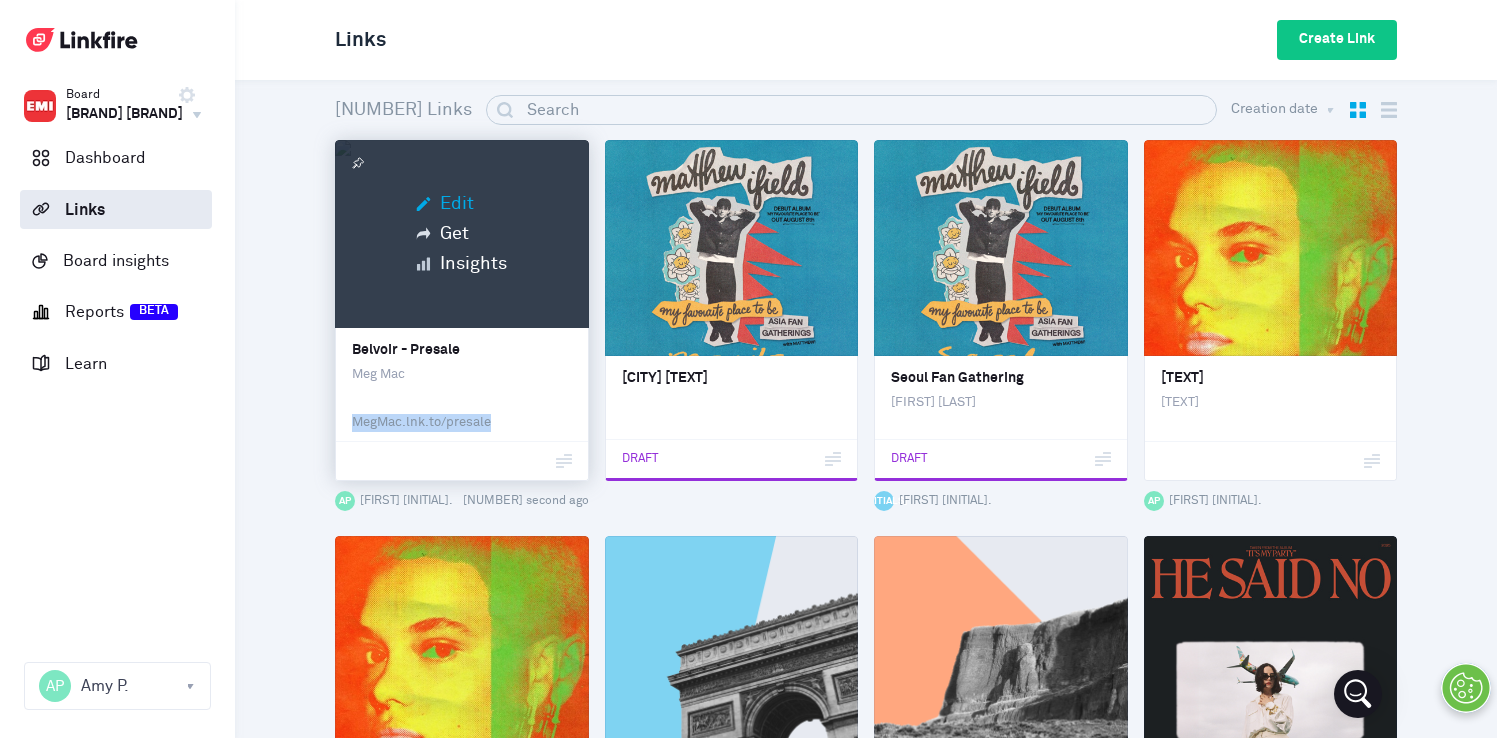 click on "Edit" at bounding box center (461, 204) 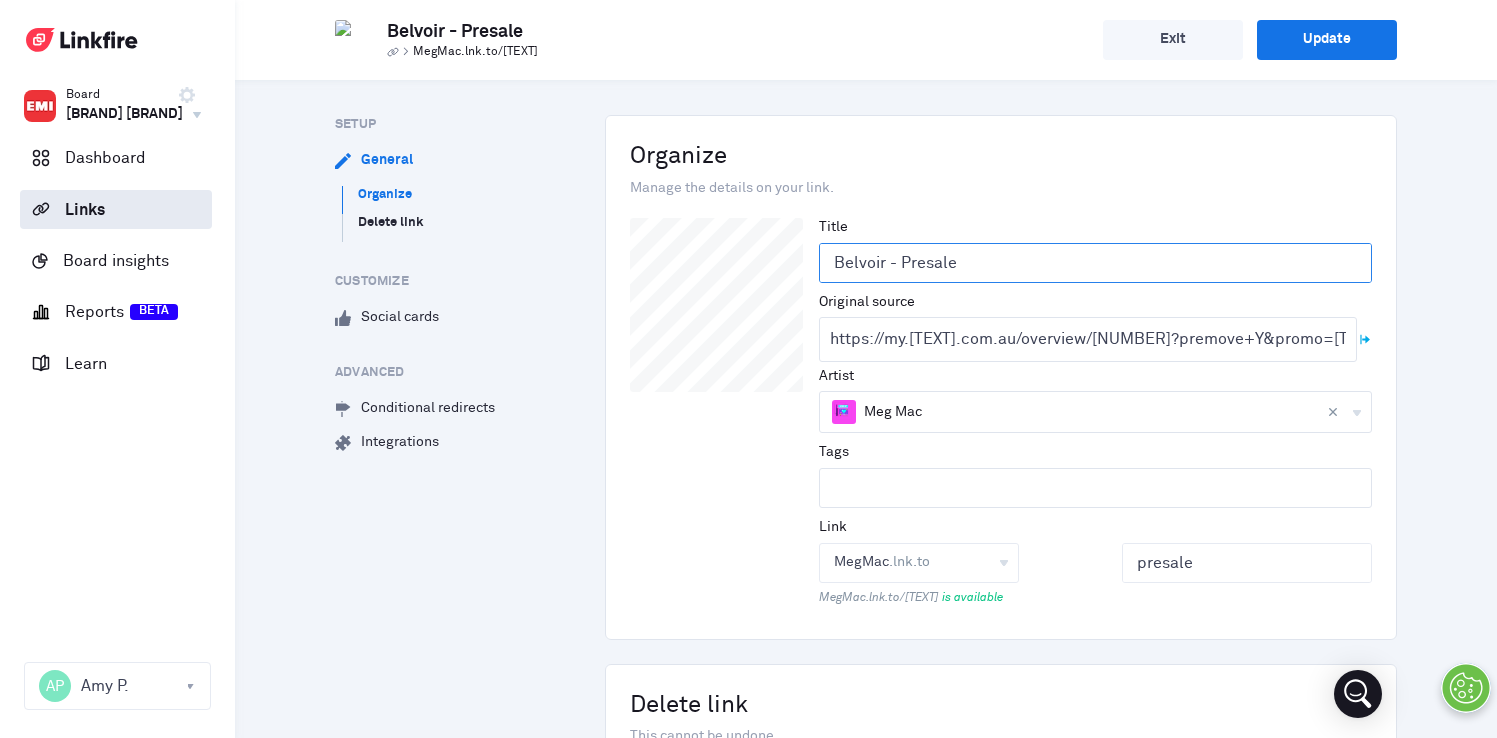 click on "Belvoir - Presale" at bounding box center [1095, 263] 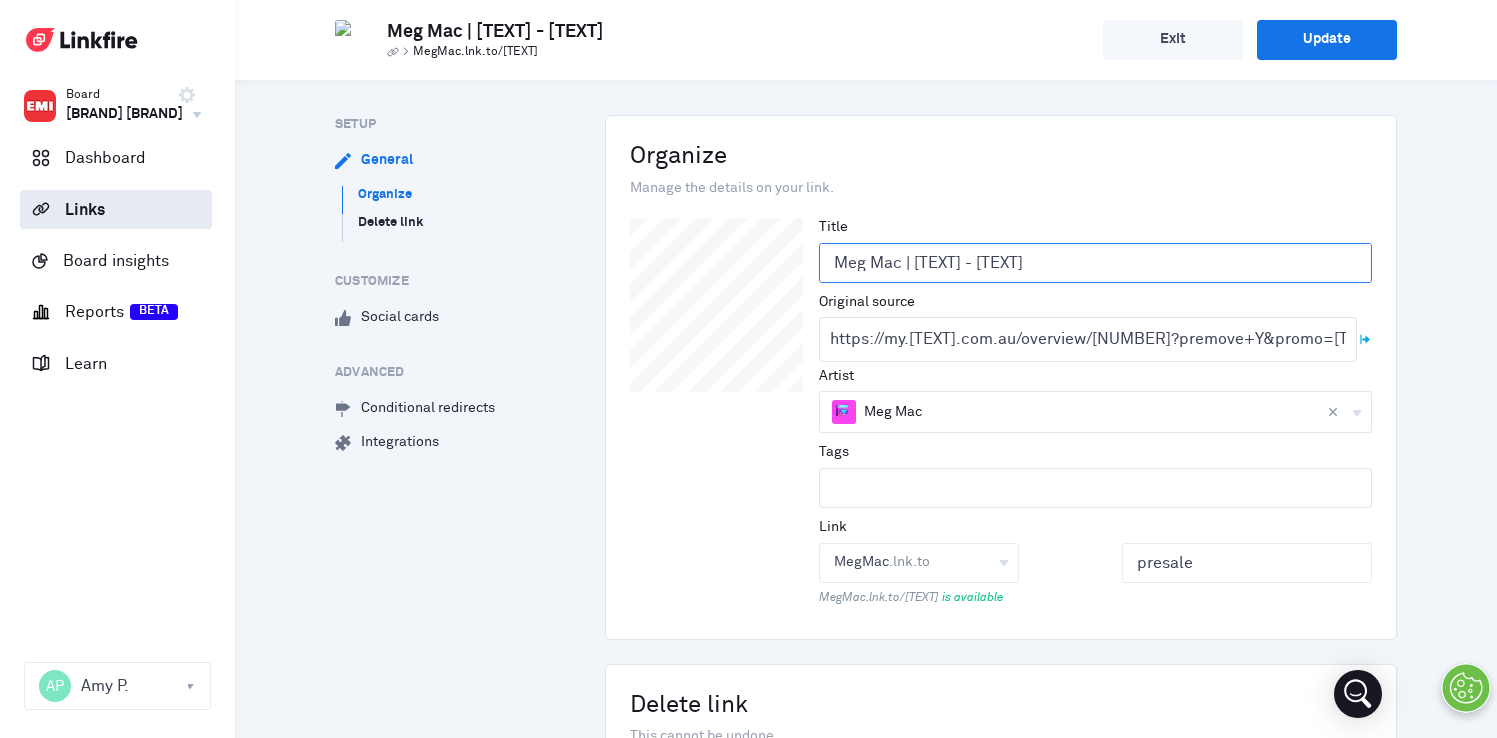 drag, startPoint x: 954, startPoint y: 264, endPoint x: 1107, endPoint y: 264, distance: 153 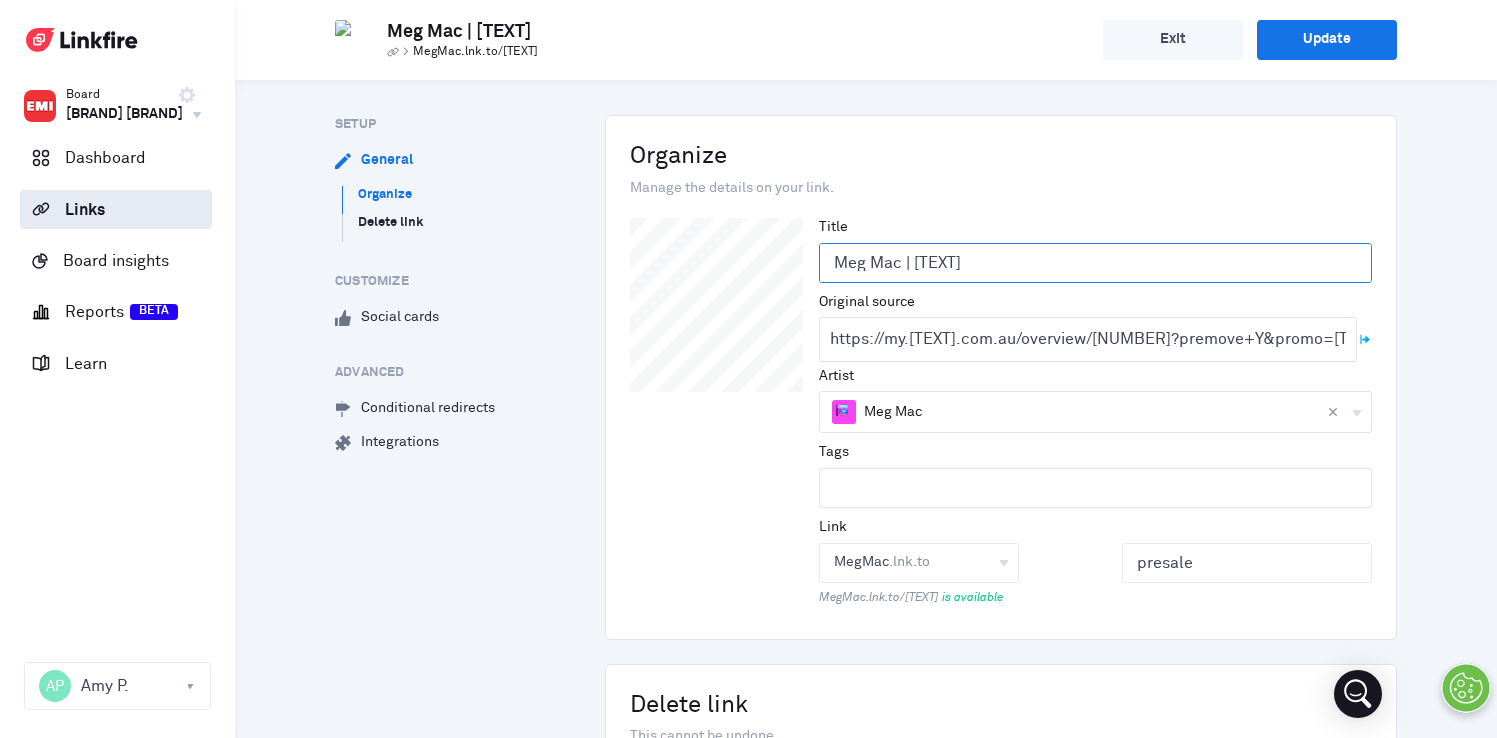 click on "Meg Mac | [TEXT]" at bounding box center (1095, 263) 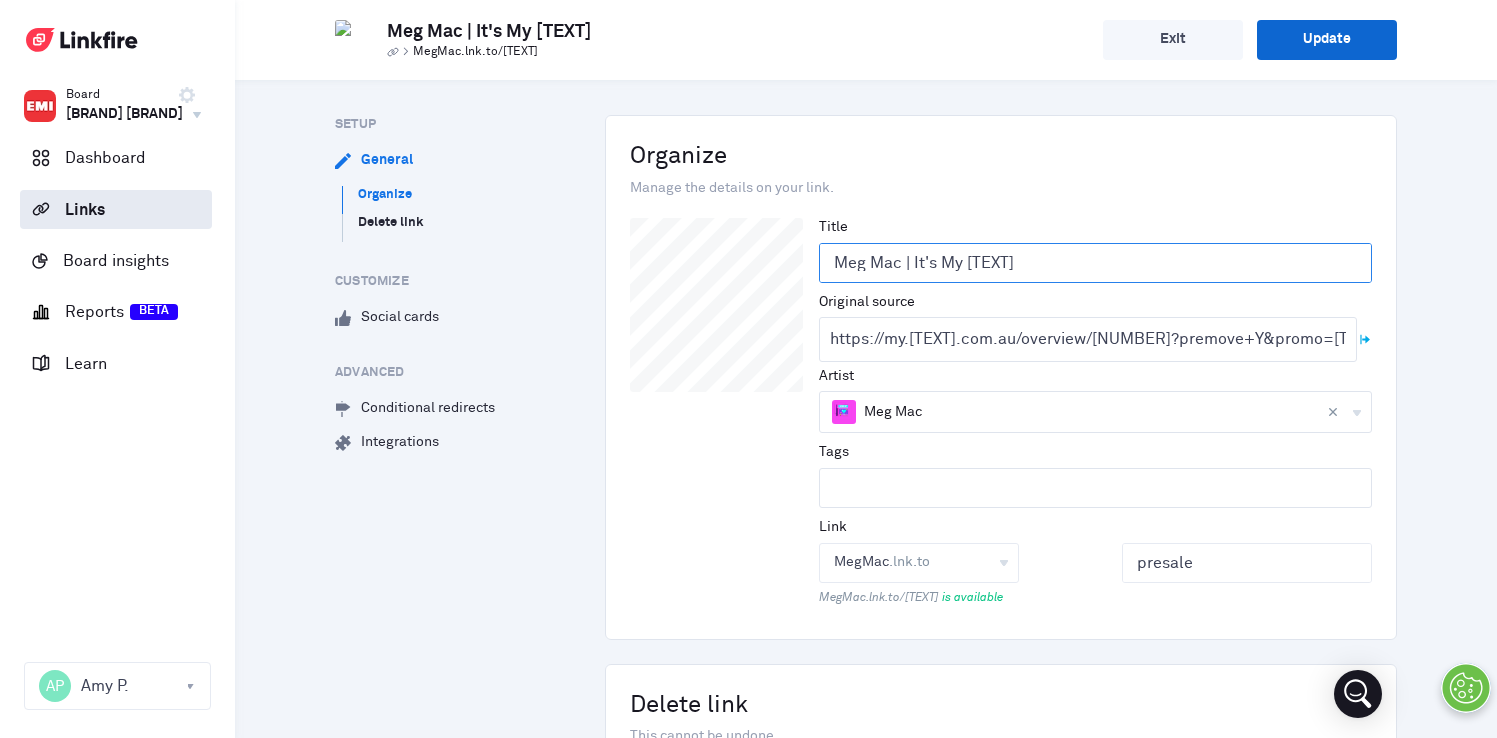 type on "Meg Mac | It's My [TEXT]" 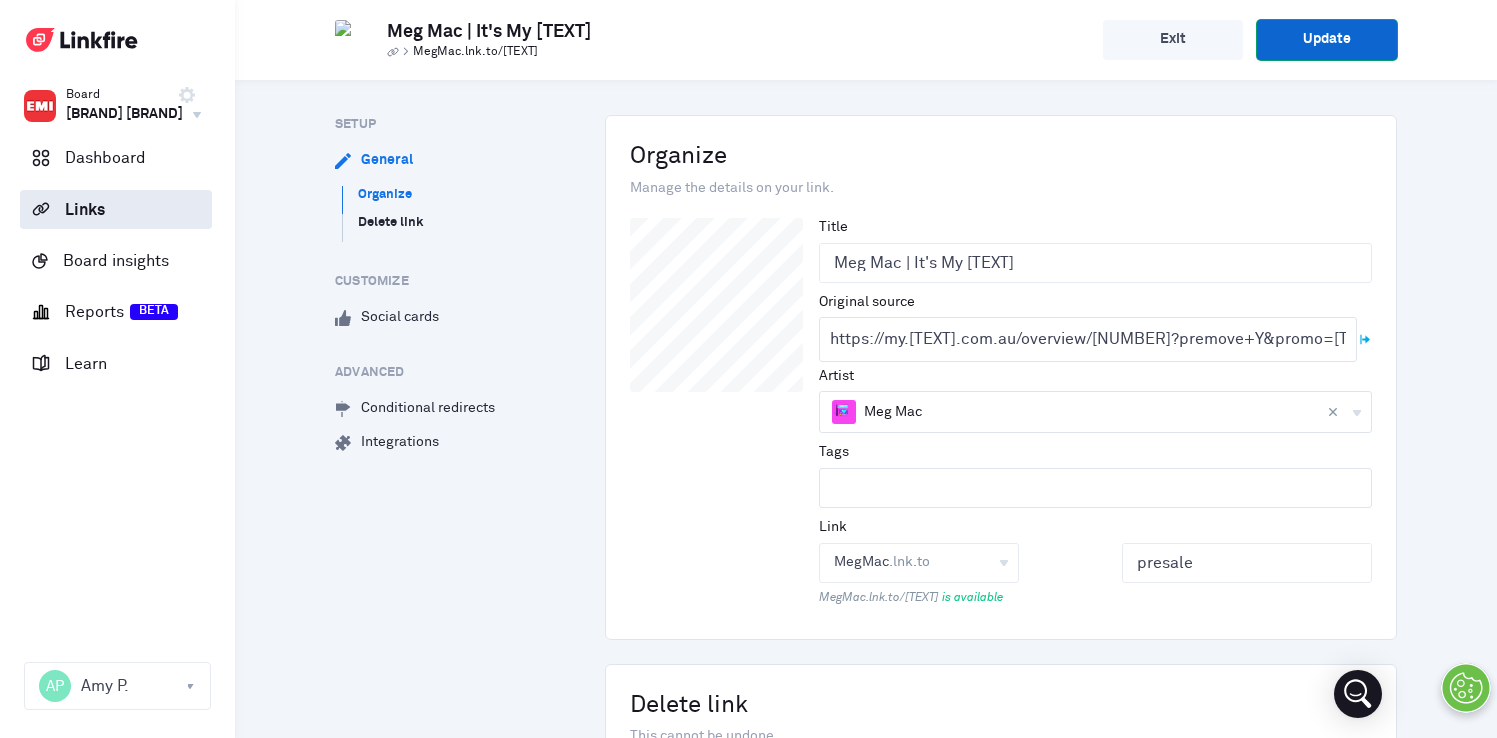 click on "Update" at bounding box center [1327, 40] 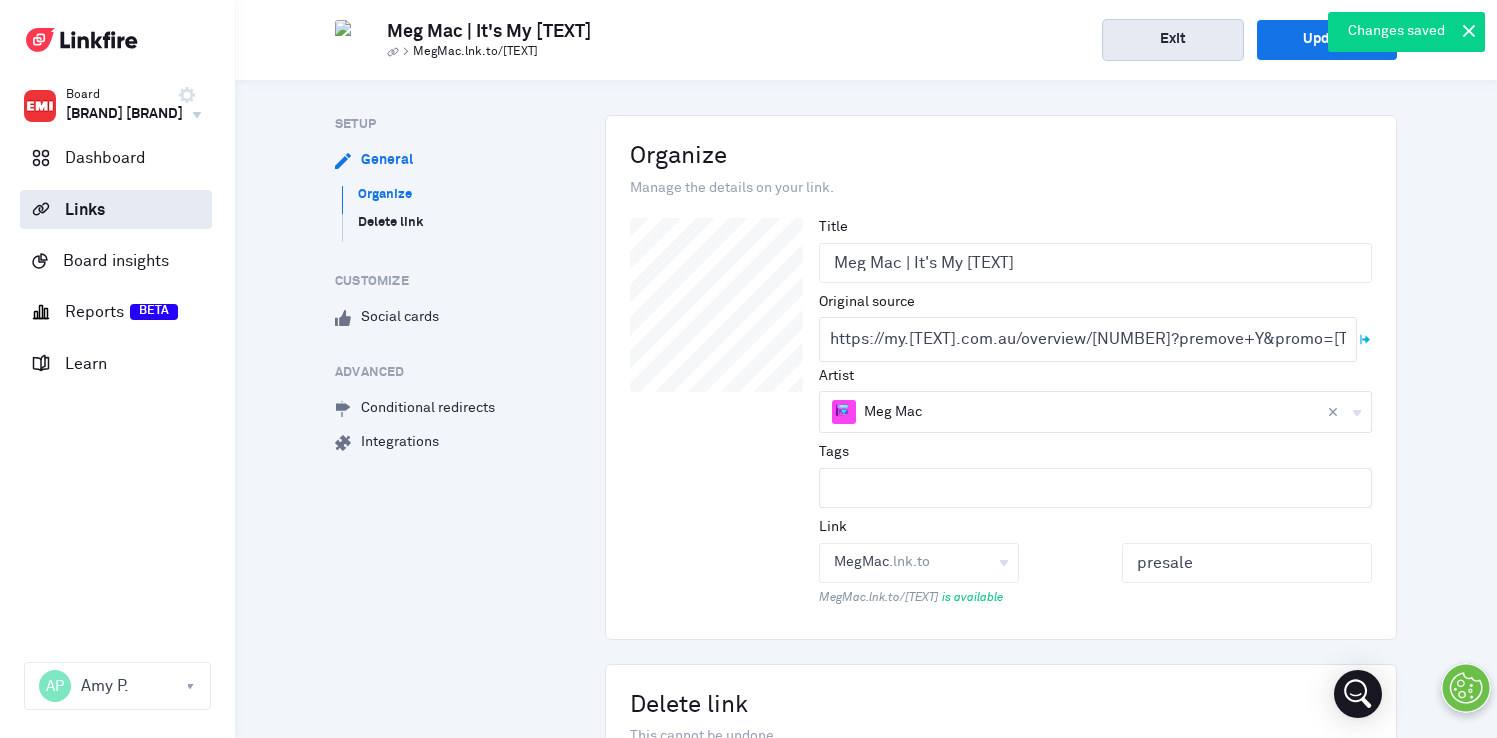 click on "Exit" at bounding box center [1173, 40] 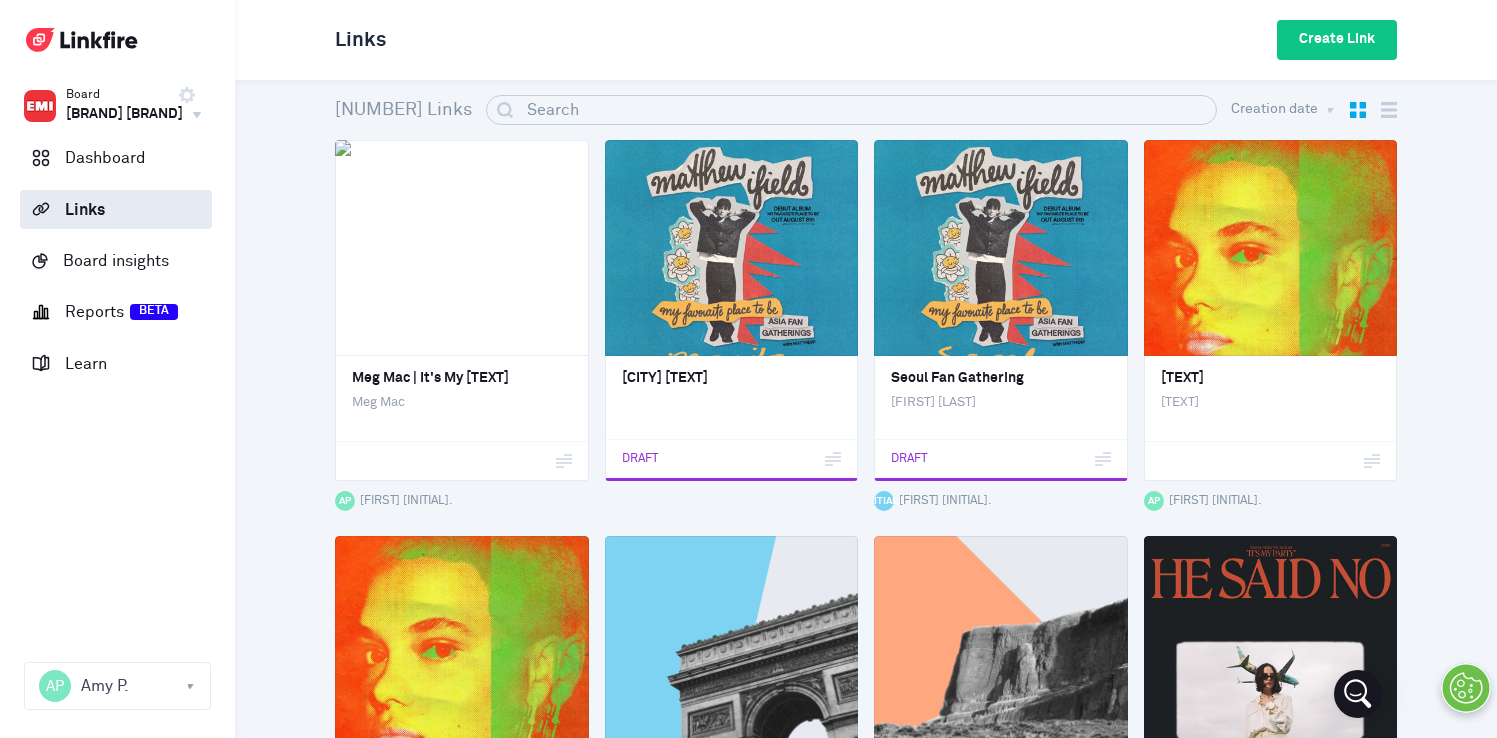 click on "Links
Create Link
3,512 Links
Creation date
Title
Creation date
Last updated
Most recent
Least recent
Edit" at bounding box center (866, 1072) 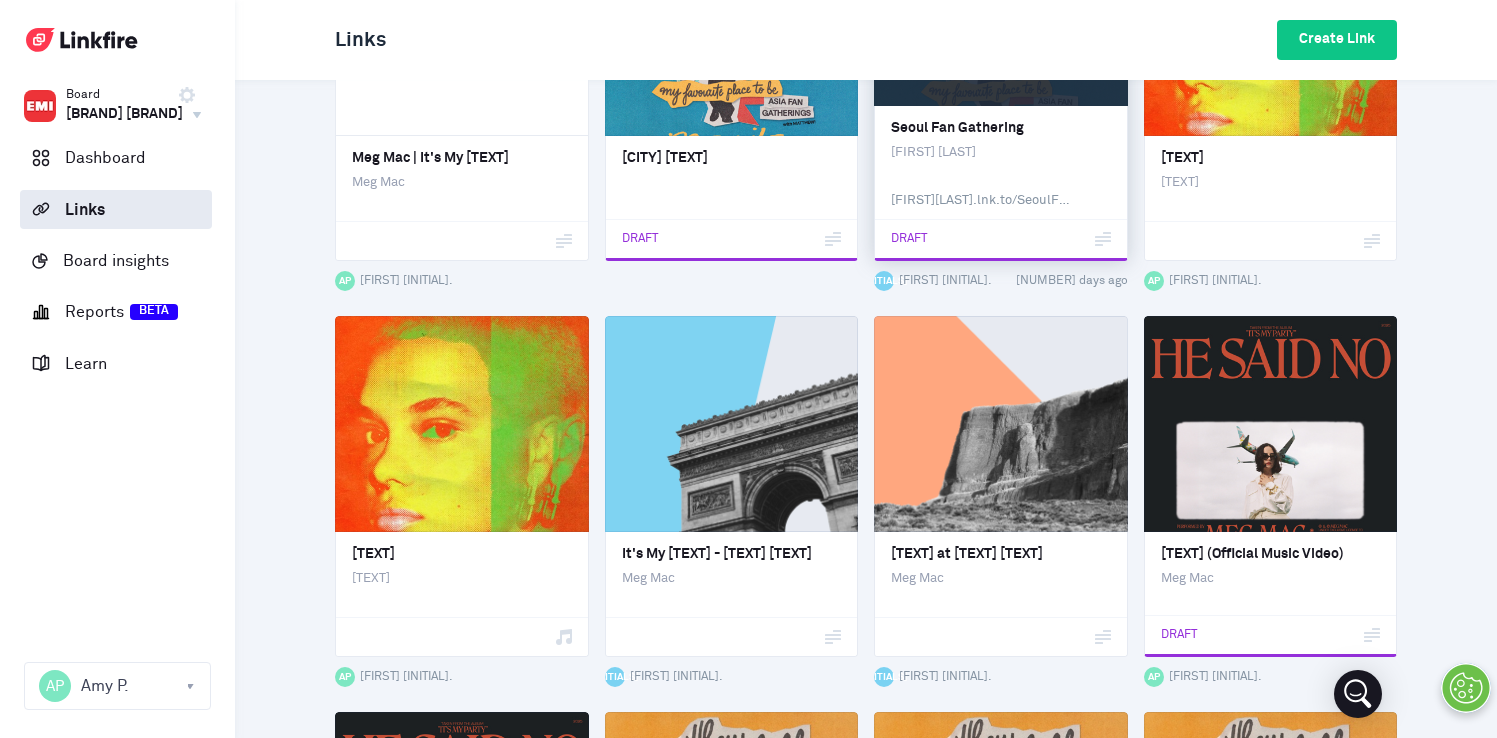 scroll, scrollTop: 301, scrollLeft: 0, axis: vertical 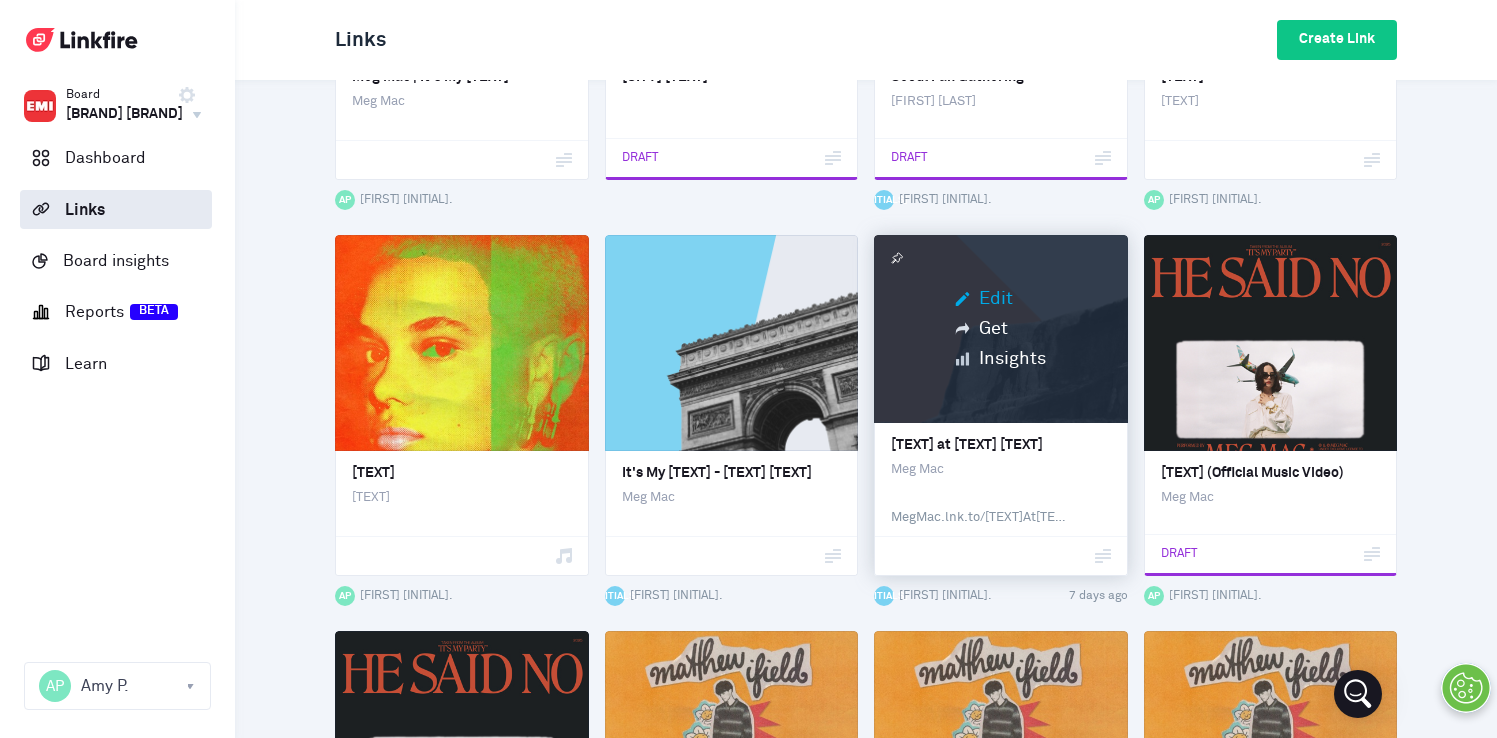 click on "Edit" at bounding box center [1000, 299] 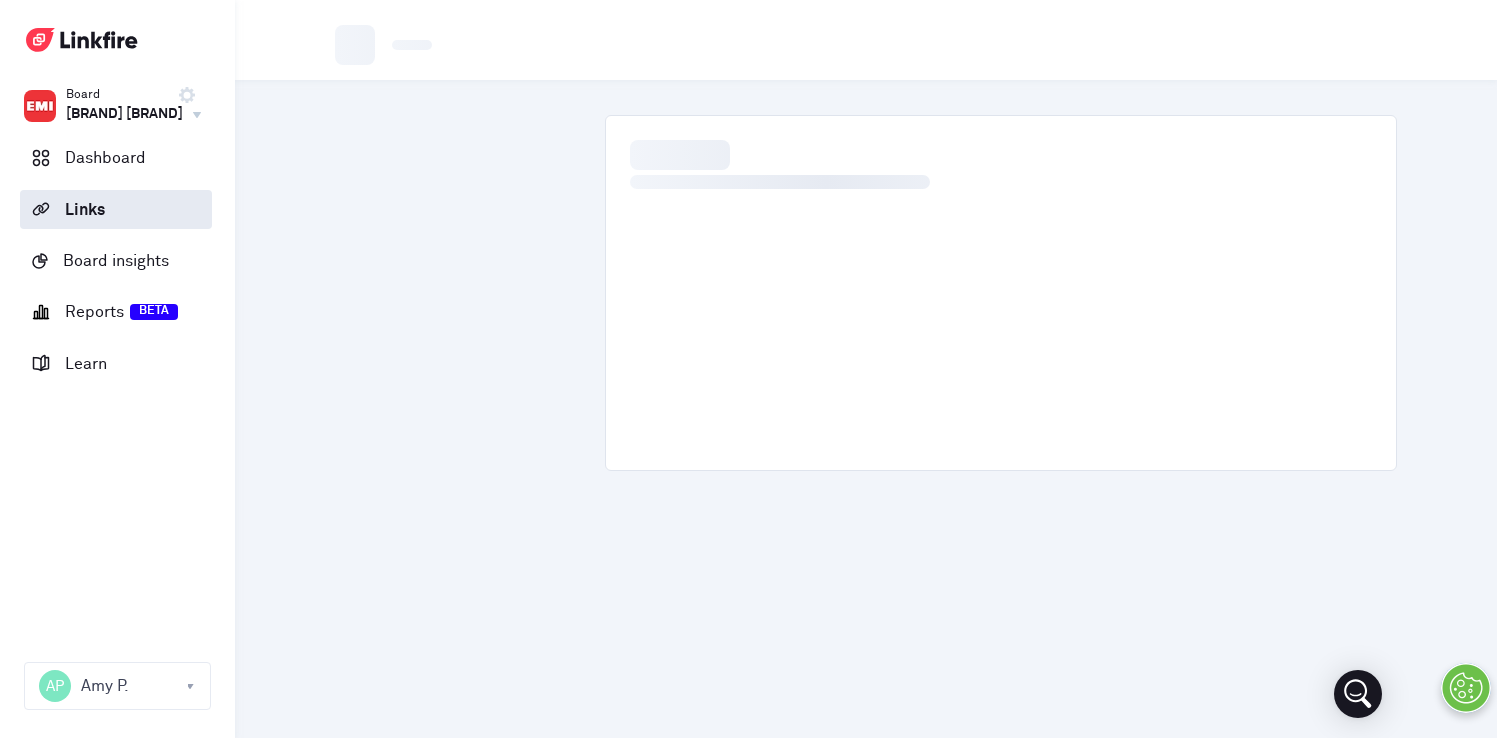 scroll, scrollTop: 0, scrollLeft: 0, axis: both 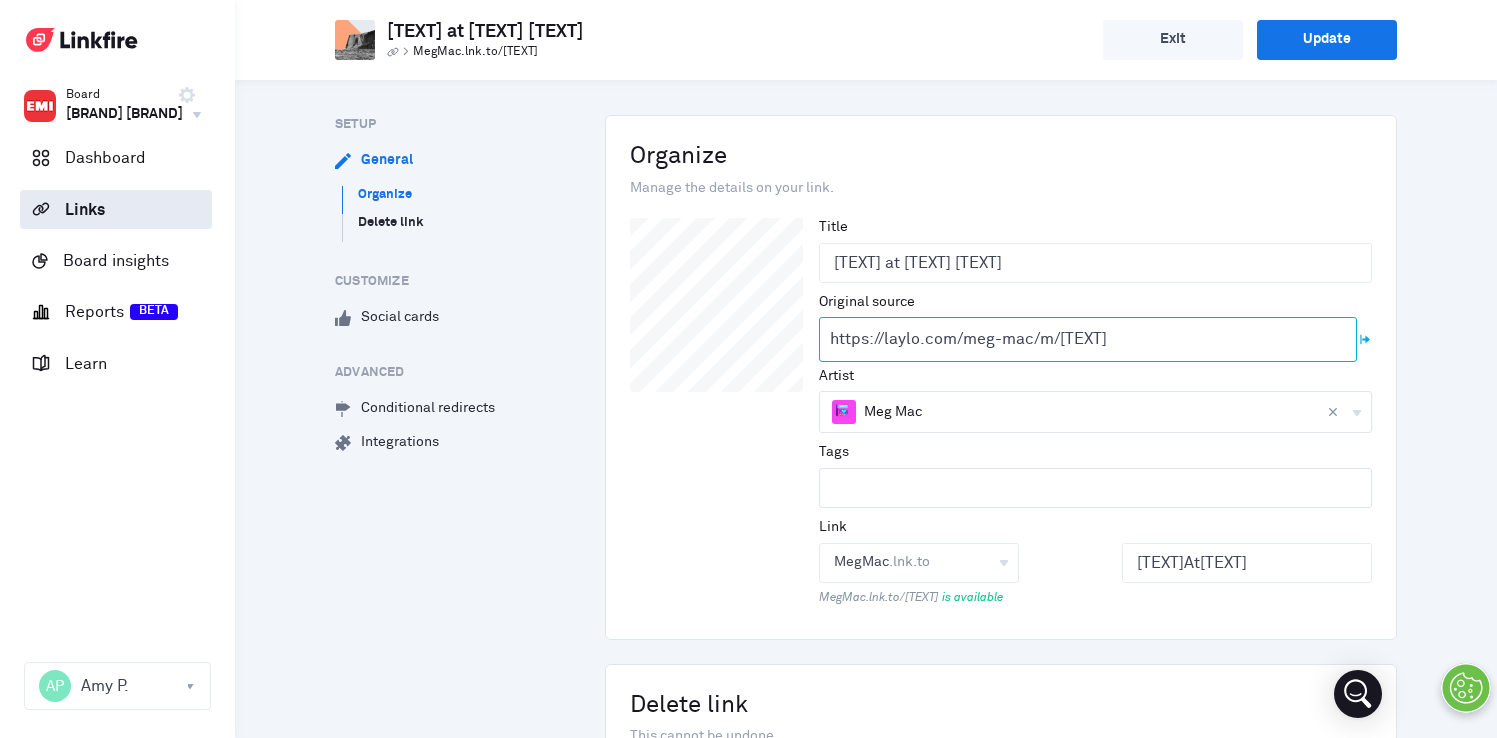 click on "https://laylo.com/meg-mac/m/[TEXT]" at bounding box center (1088, 339) 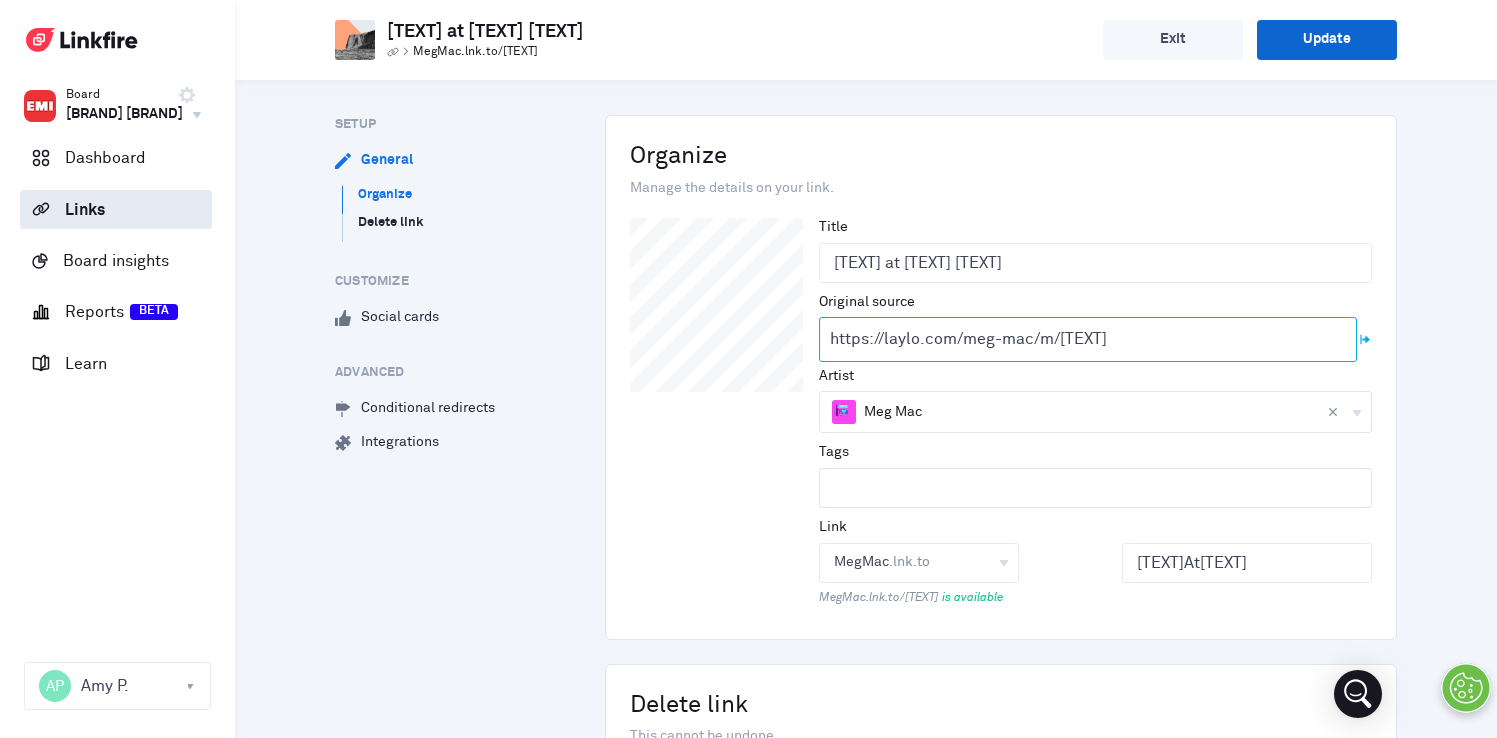 type on "https://laylo.com/meg-mac/m/[TEXT]" 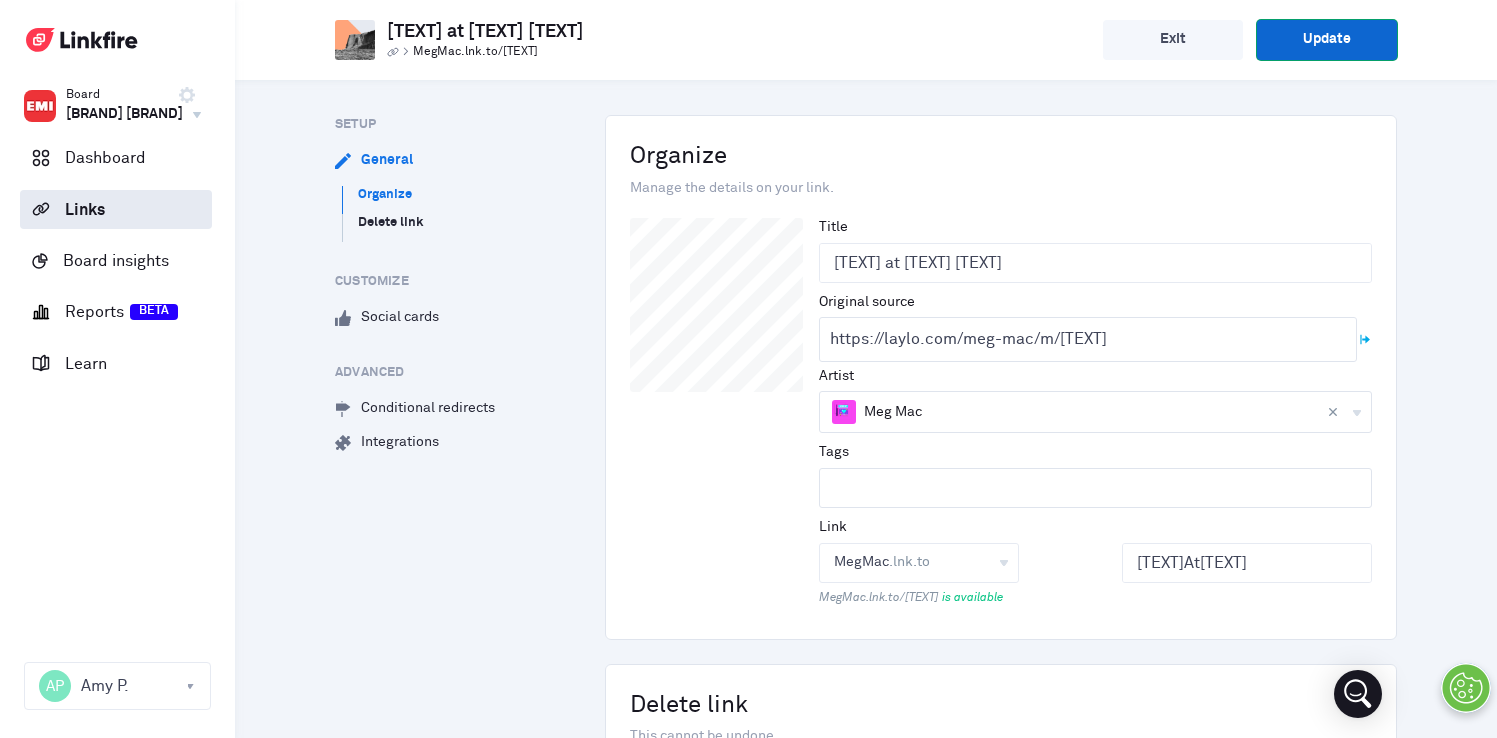 click on "Update" at bounding box center (1327, 40) 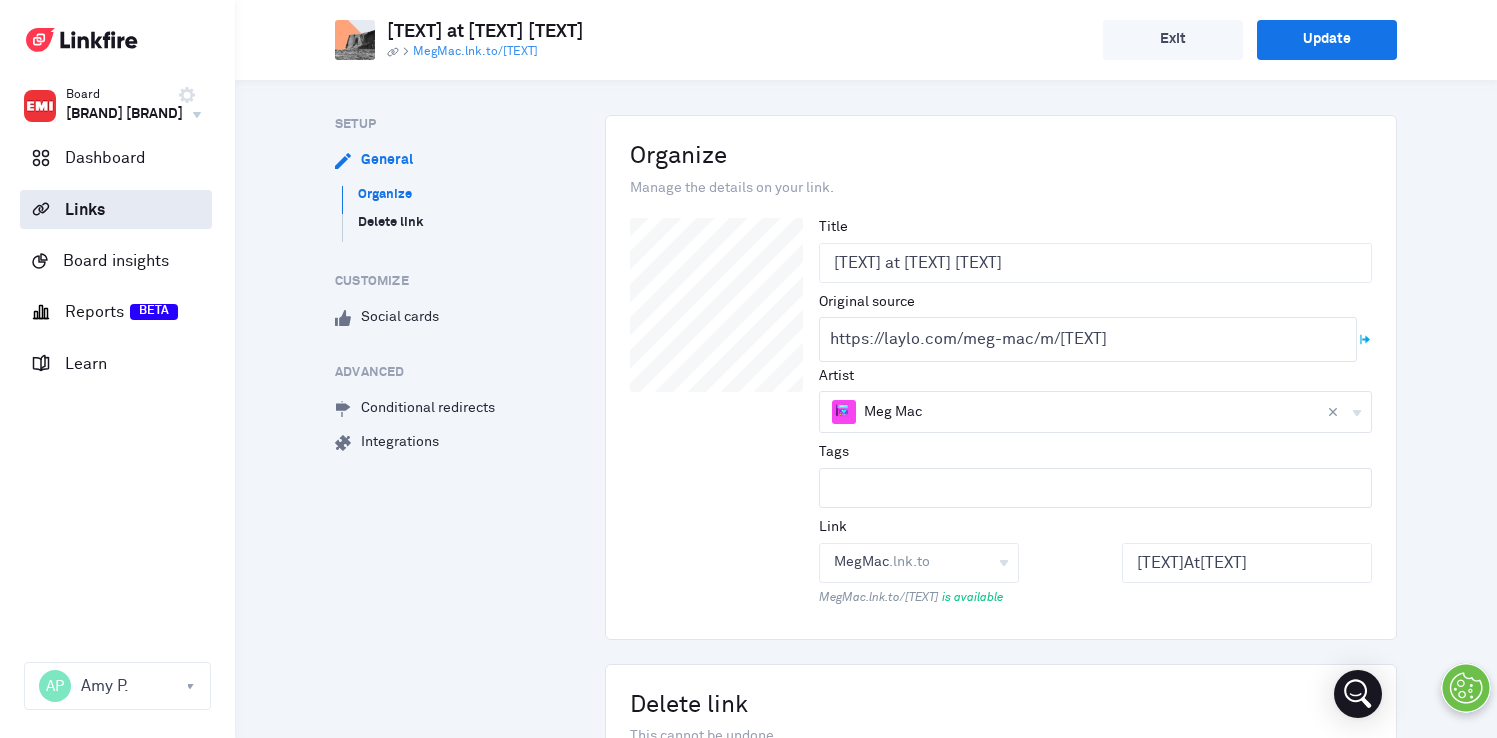 click on "MegMac.lnk.to/[TEXT]" at bounding box center (475, 52) 